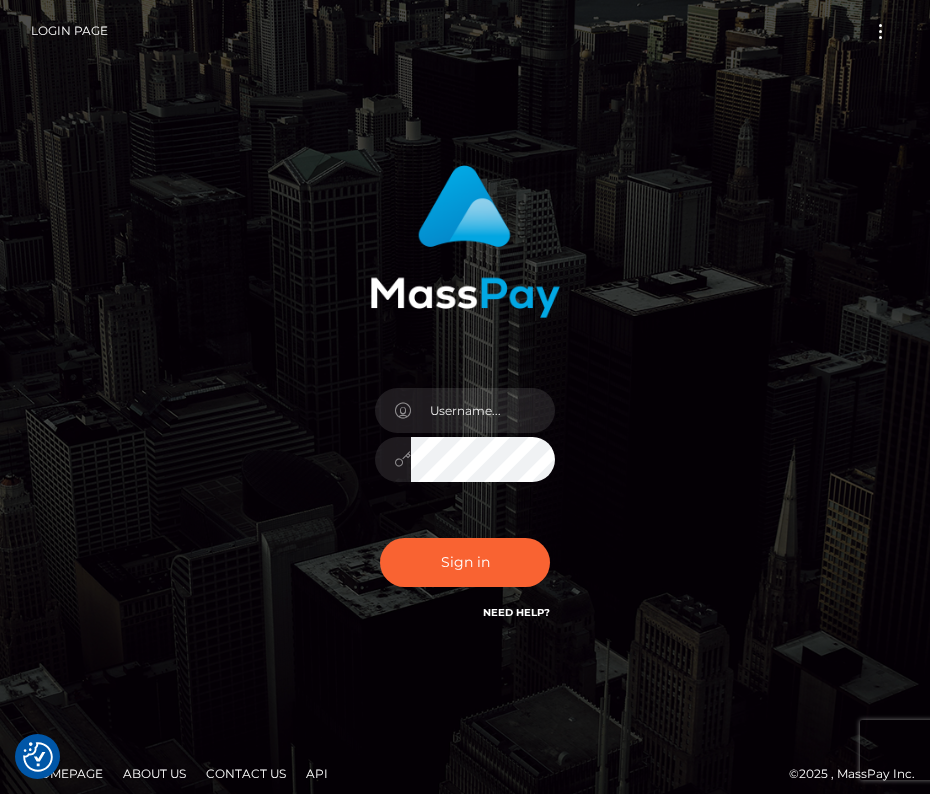 scroll, scrollTop: 0, scrollLeft: 0, axis: both 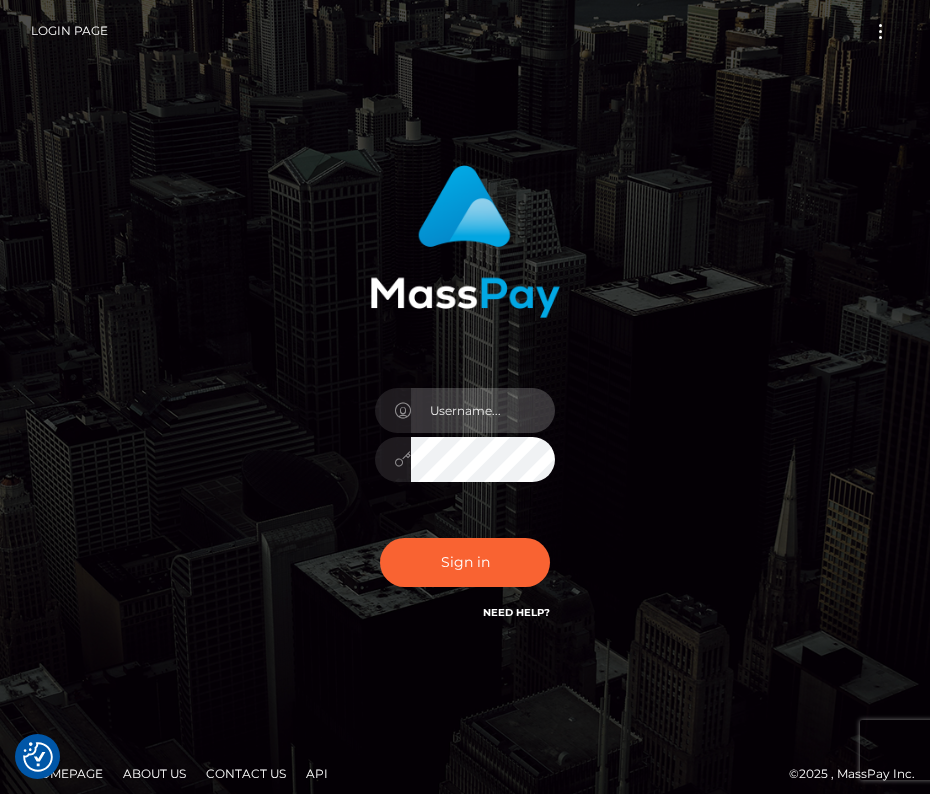 click at bounding box center [483, 410] 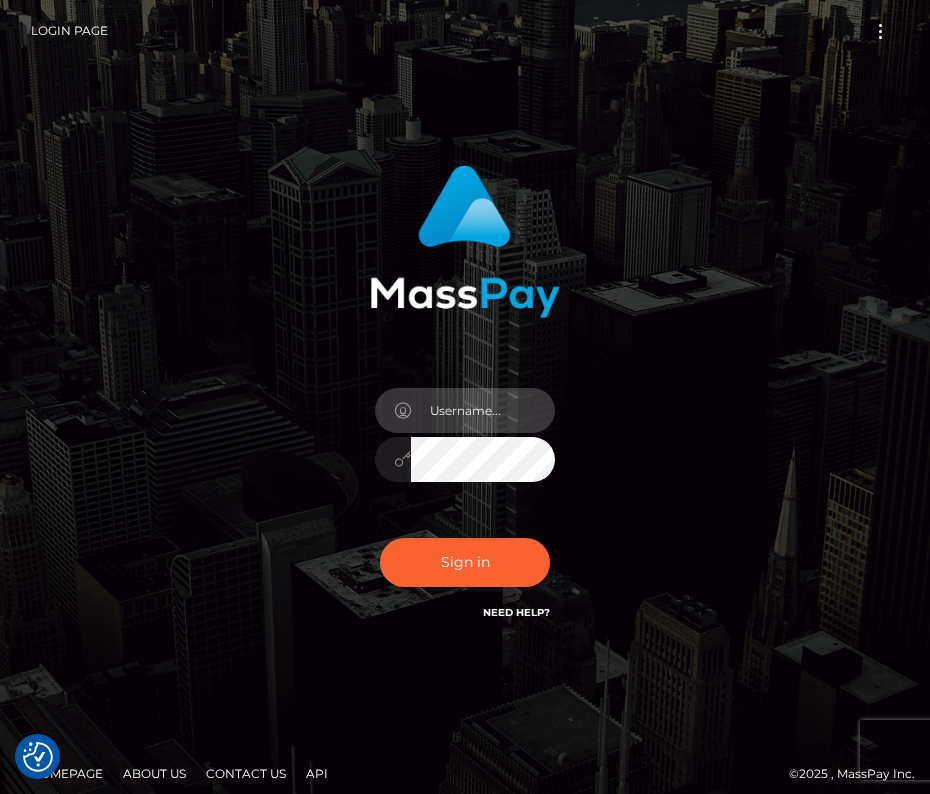 type on "kateo" 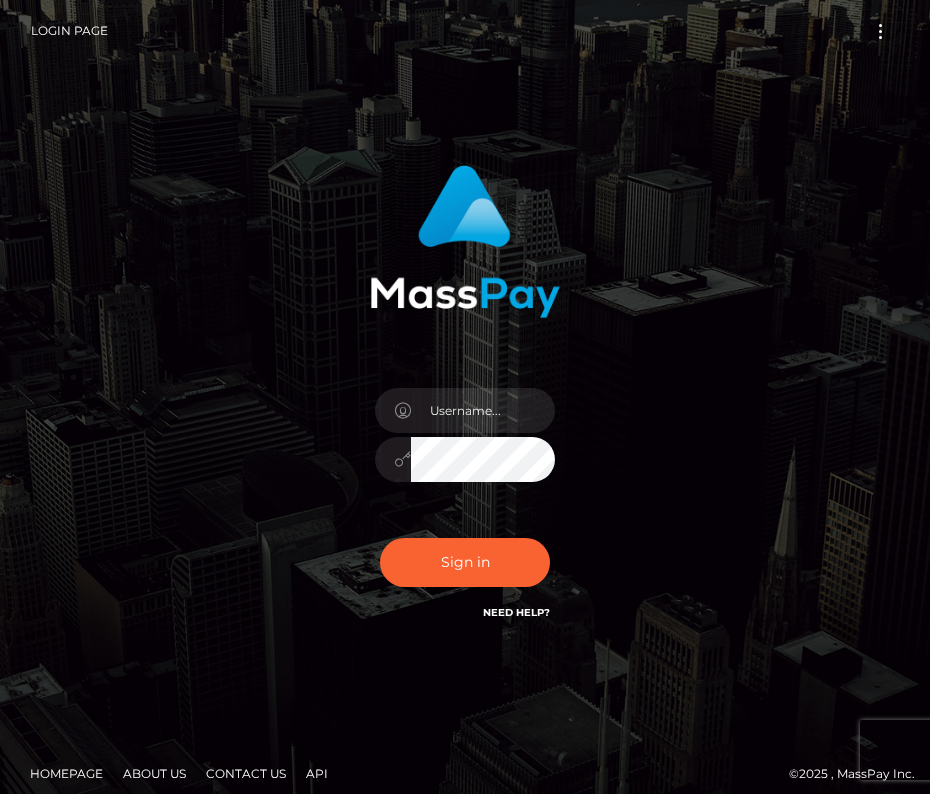 scroll, scrollTop: 0, scrollLeft: 0, axis: both 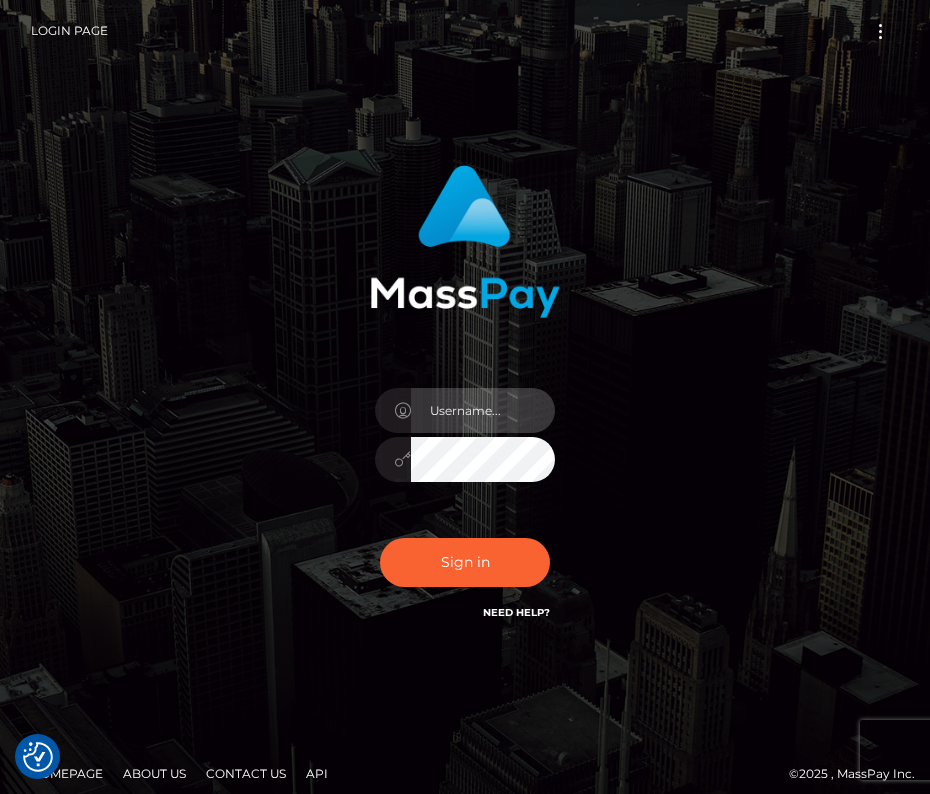 click at bounding box center [483, 410] 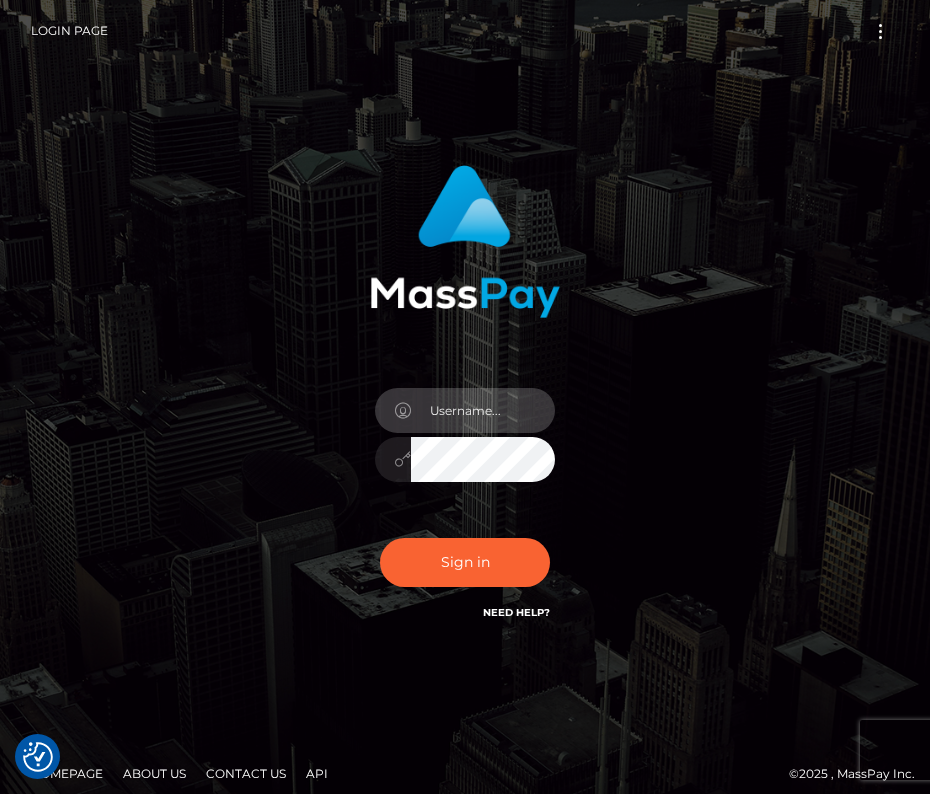 click at bounding box center [483, 410] 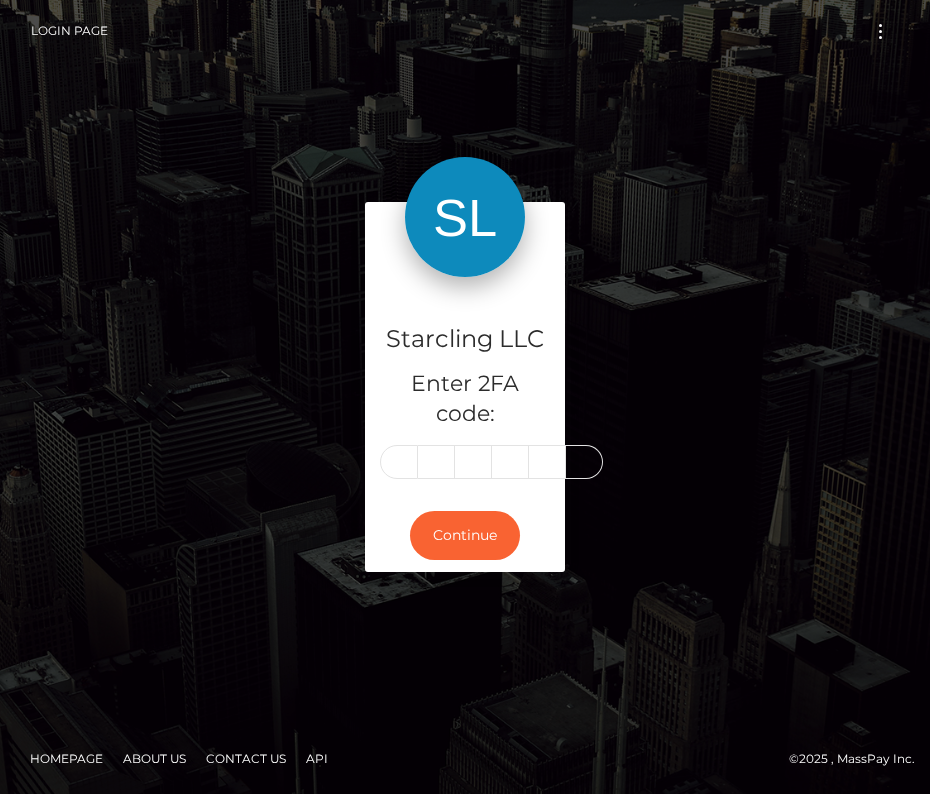scroll, scrollTop: 0, scrollLeft: 0, axis: both 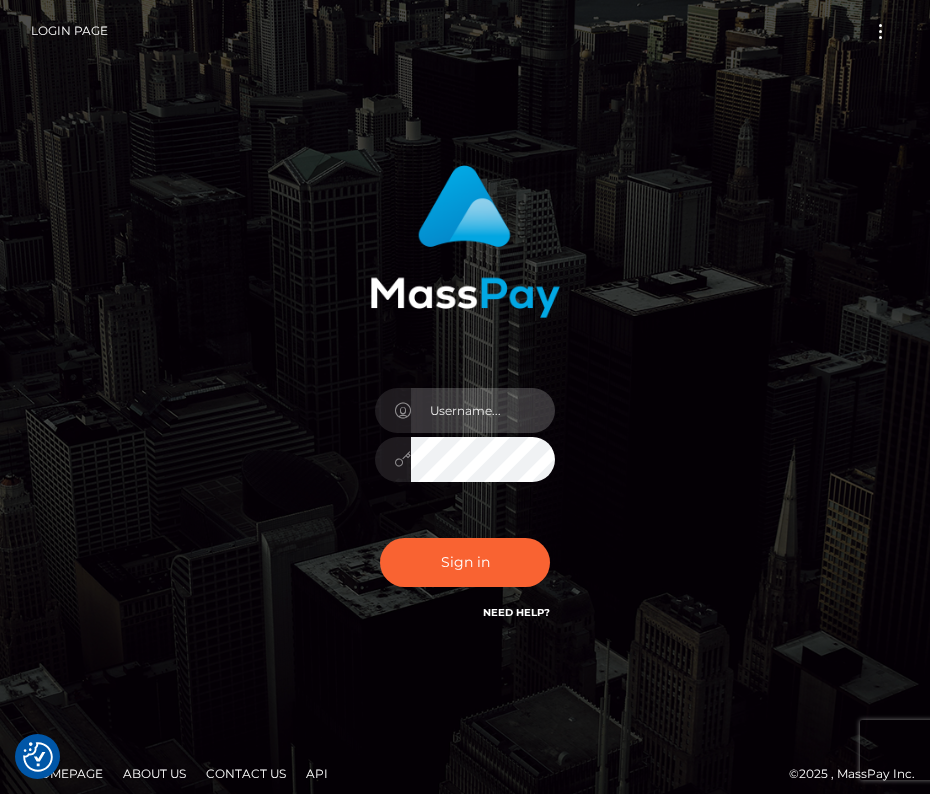 click at bounding box center [483, 410] 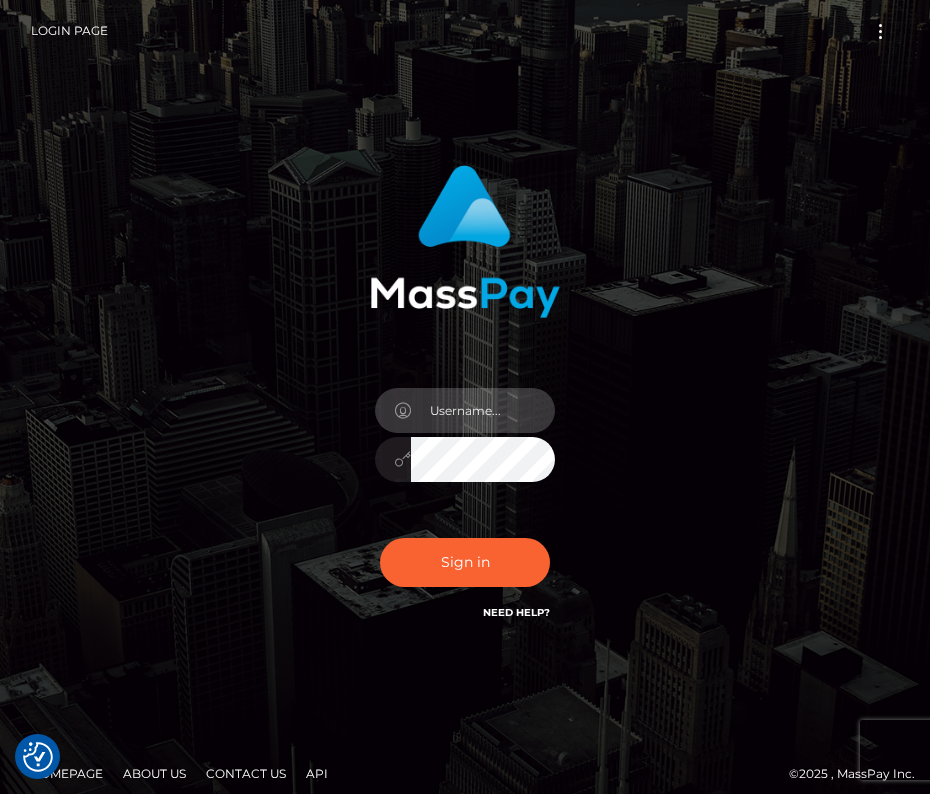 type on "kateo" 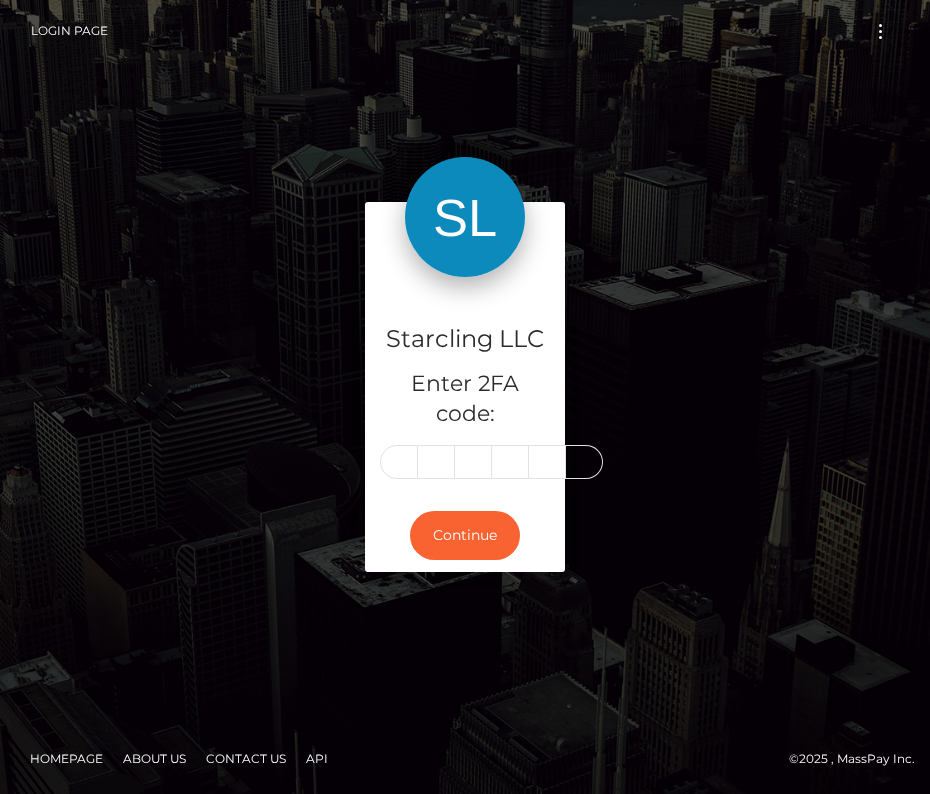 scroll, scrollTop: 0, scrollLeft: 0, axis: both 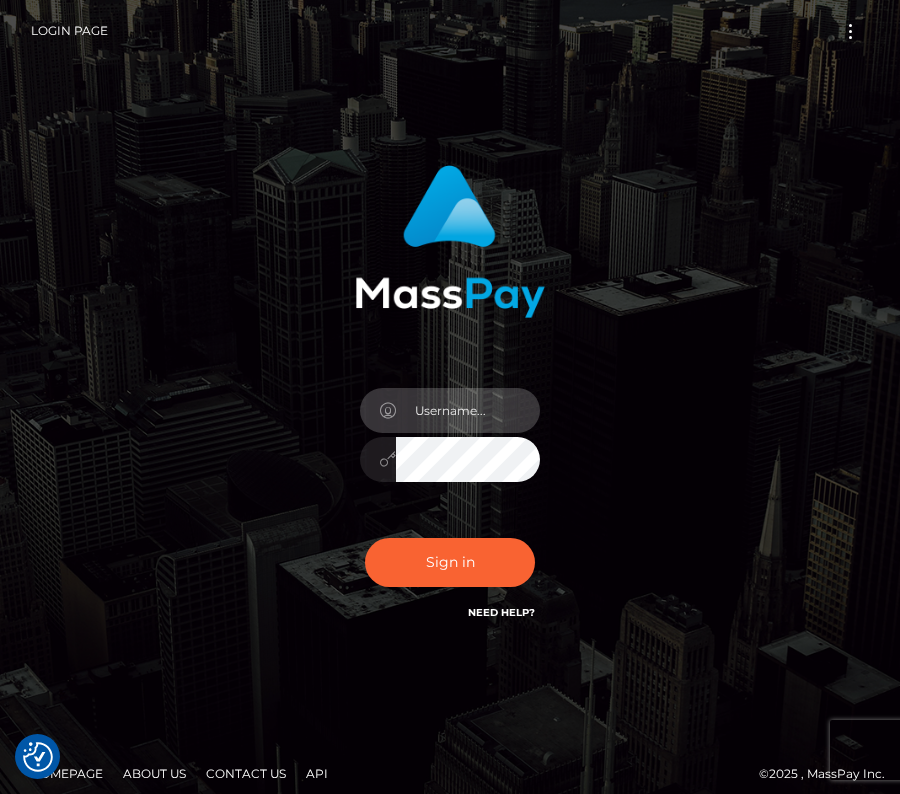 click at bounding box center [468, 410] 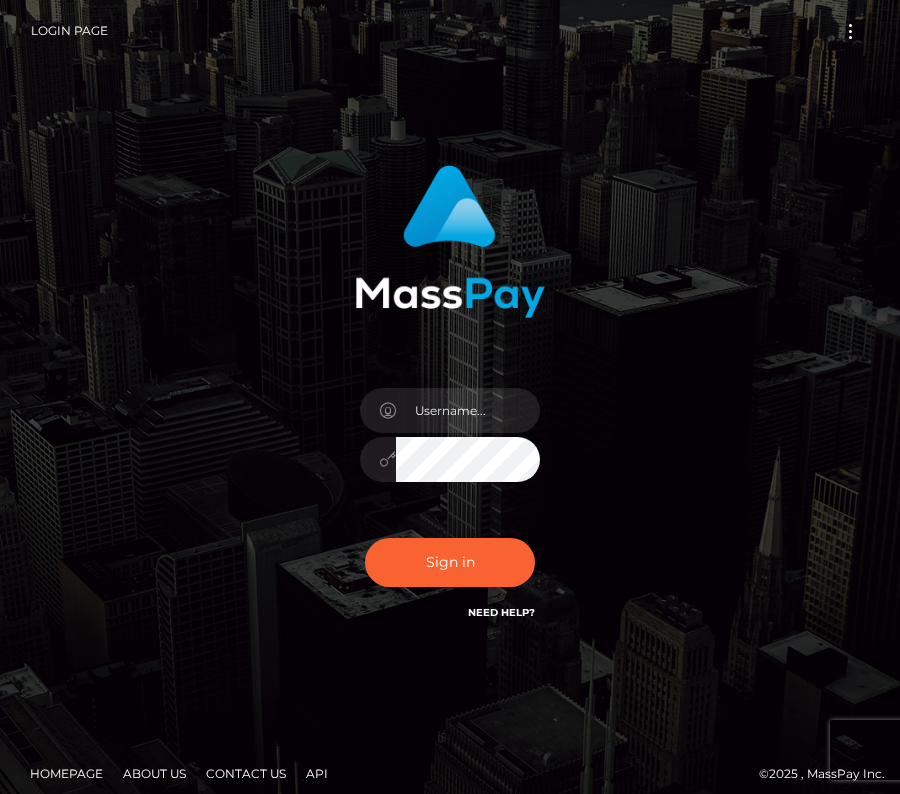 scroll, scrollTop: 0, scrollLeft: 0, axis: both 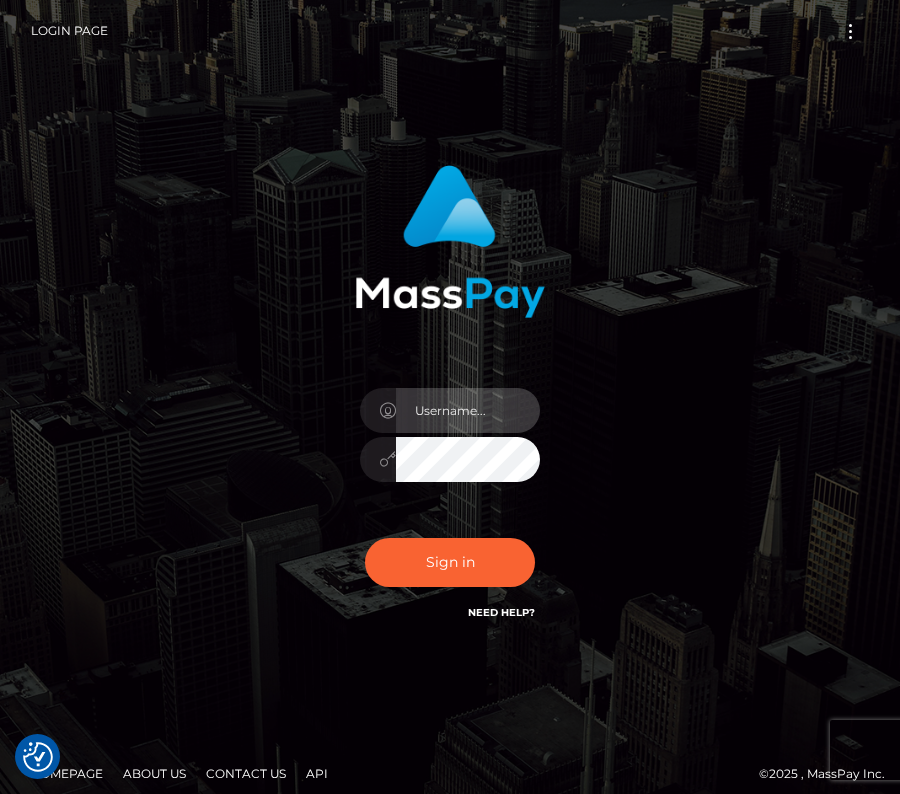 click at bounding box center (468, 410) 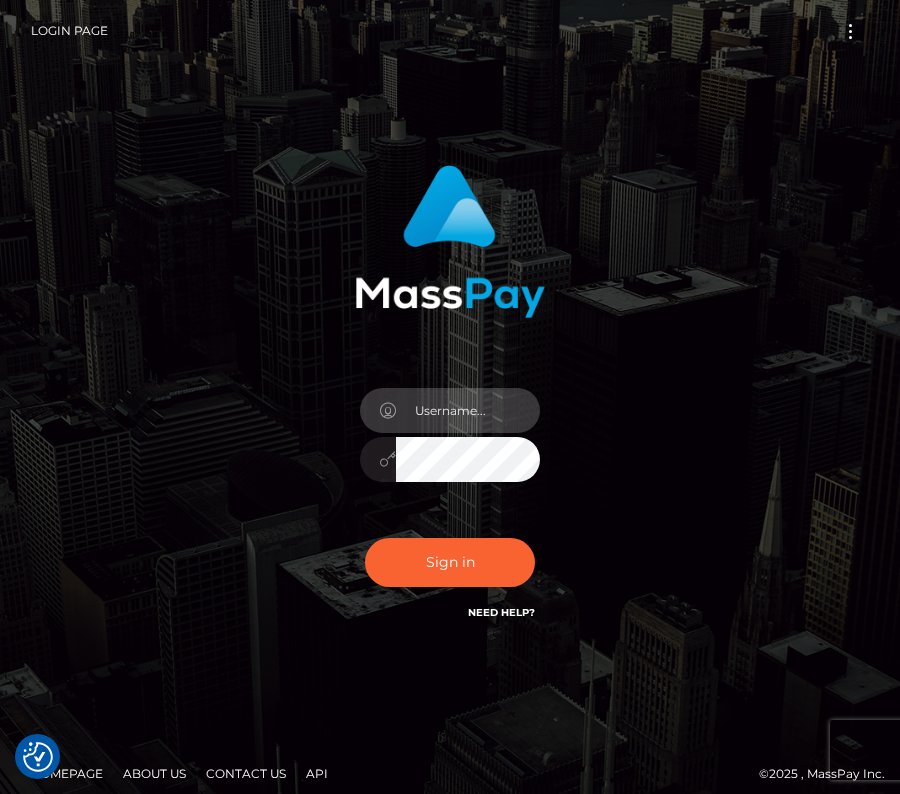 click at bounding box center (468, 410) 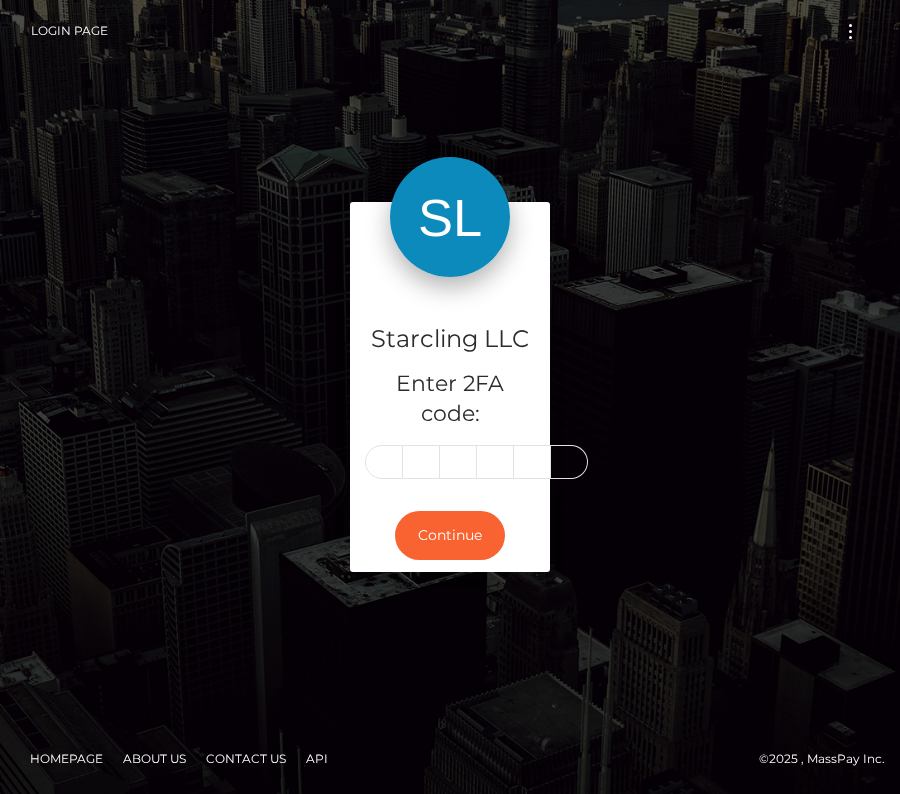 scroll, scrollTop: 0, scrollLeft: 0, axis: both 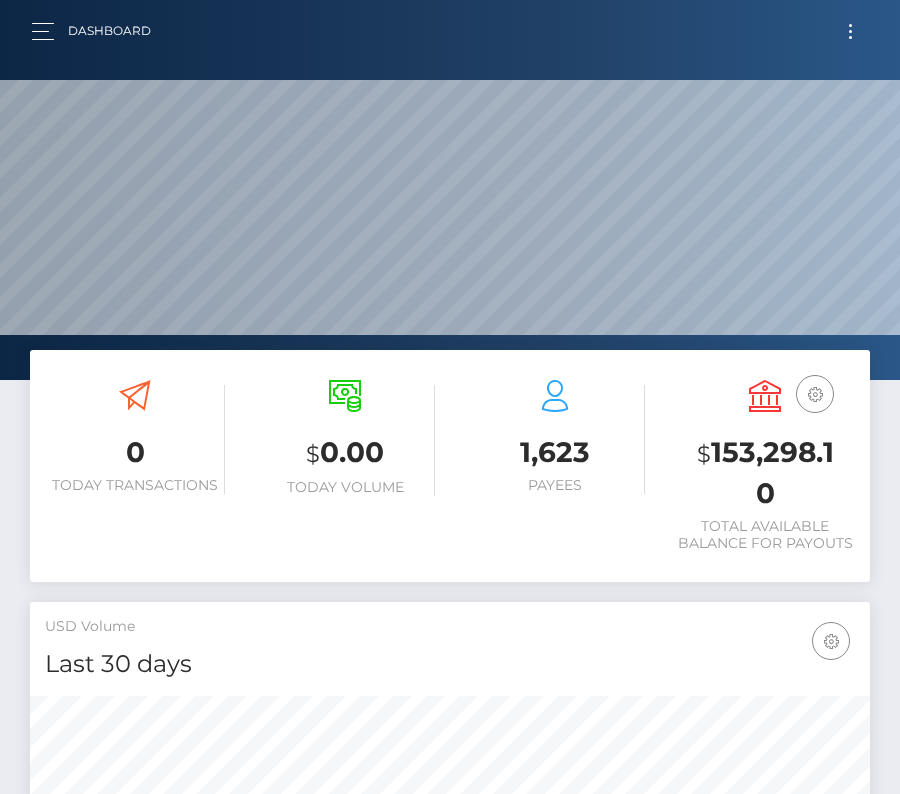 click at bounding box center (850, 31) 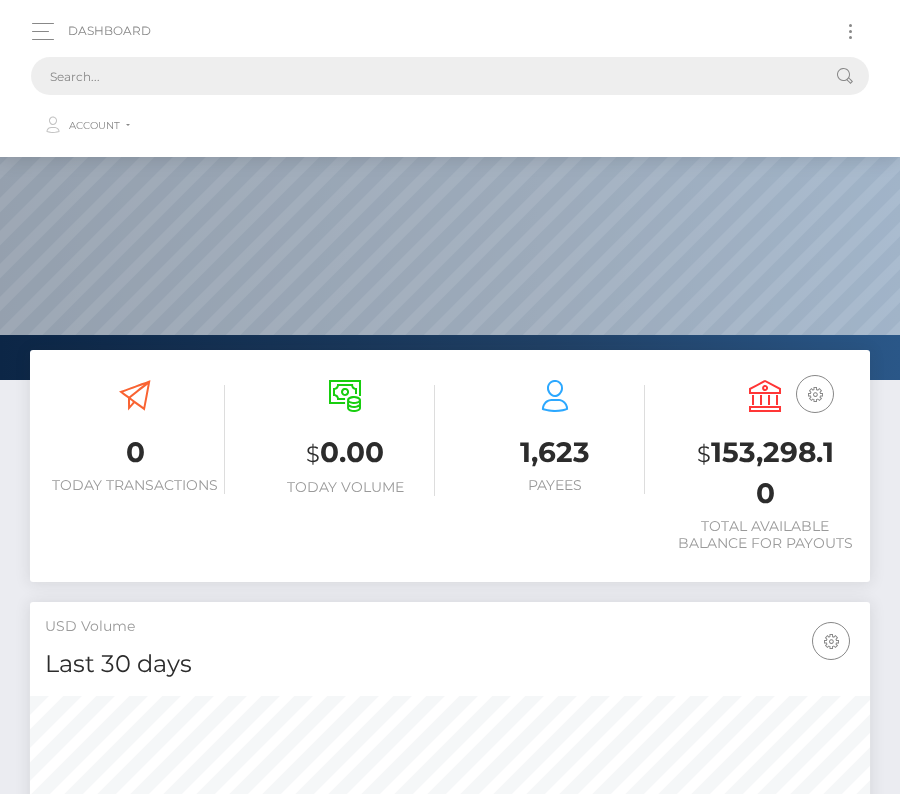 click at bounding box center [424, 76] 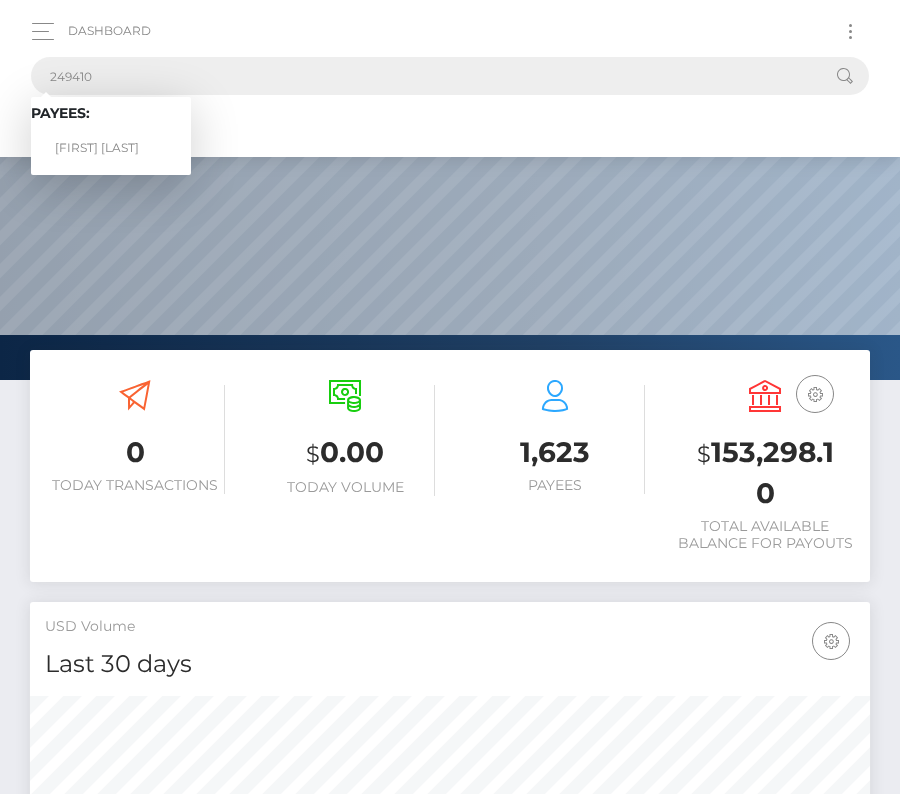 type on "249410" 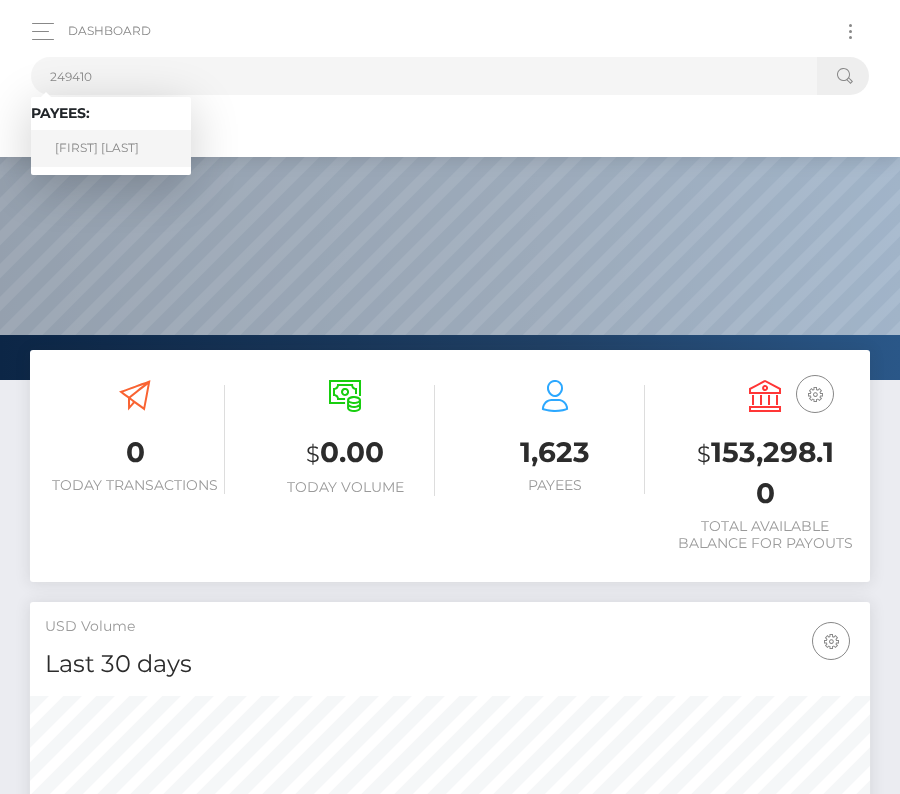 click on "Joseph  Robotham" at bounding box center (111, 148) 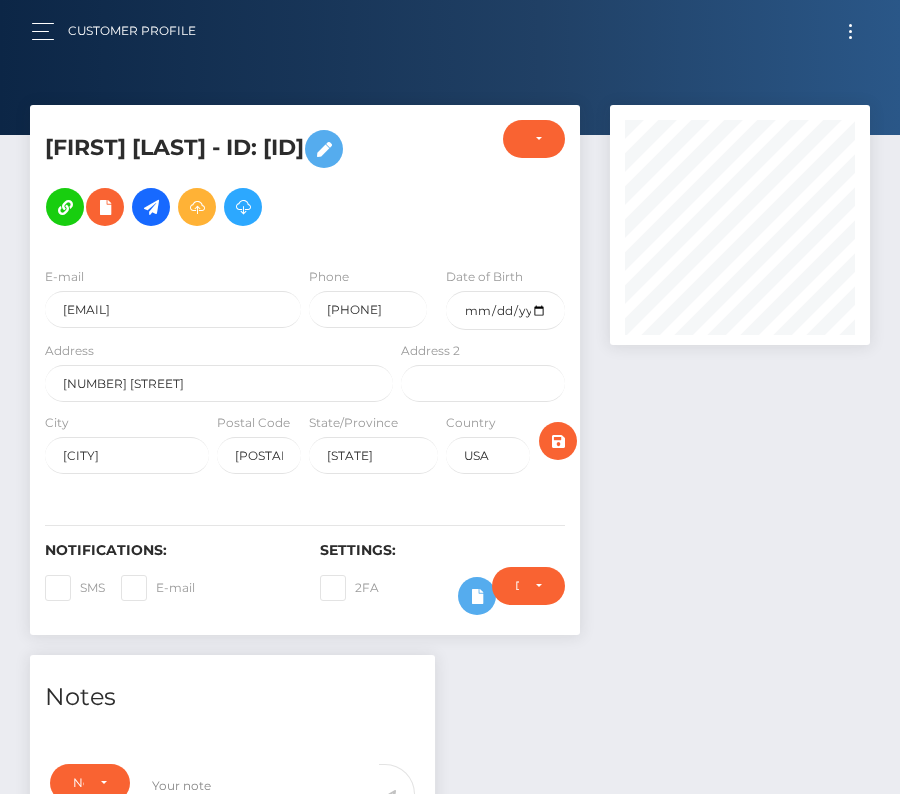 scroll, scrollTop: 0, scrollLeft: 0, axis: both 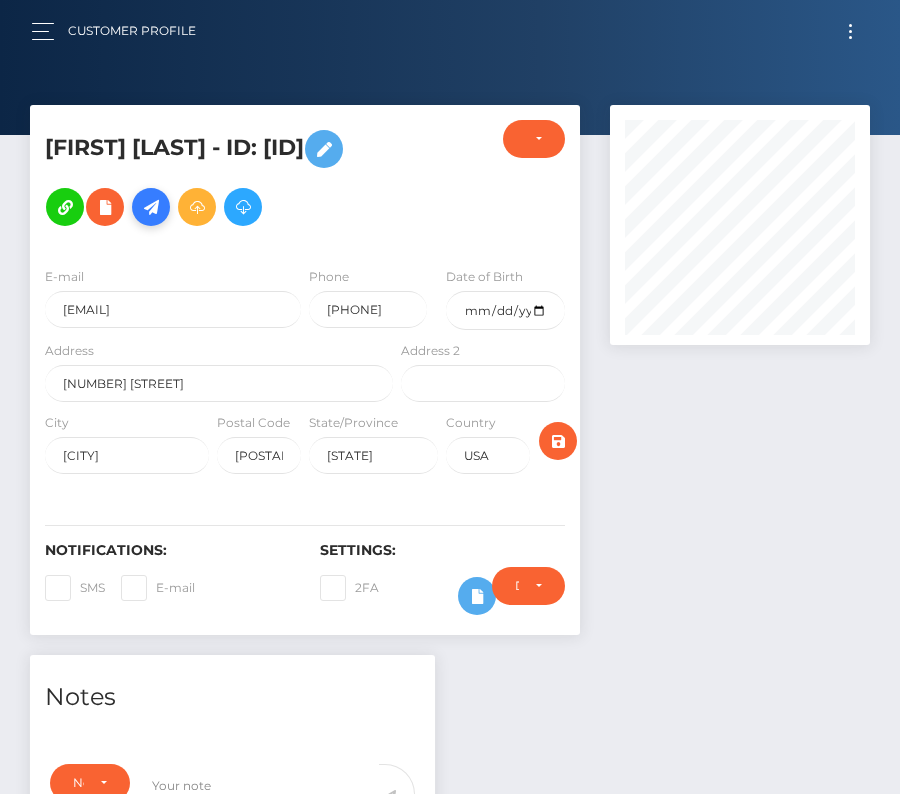 click at bounding box center (151, 207) 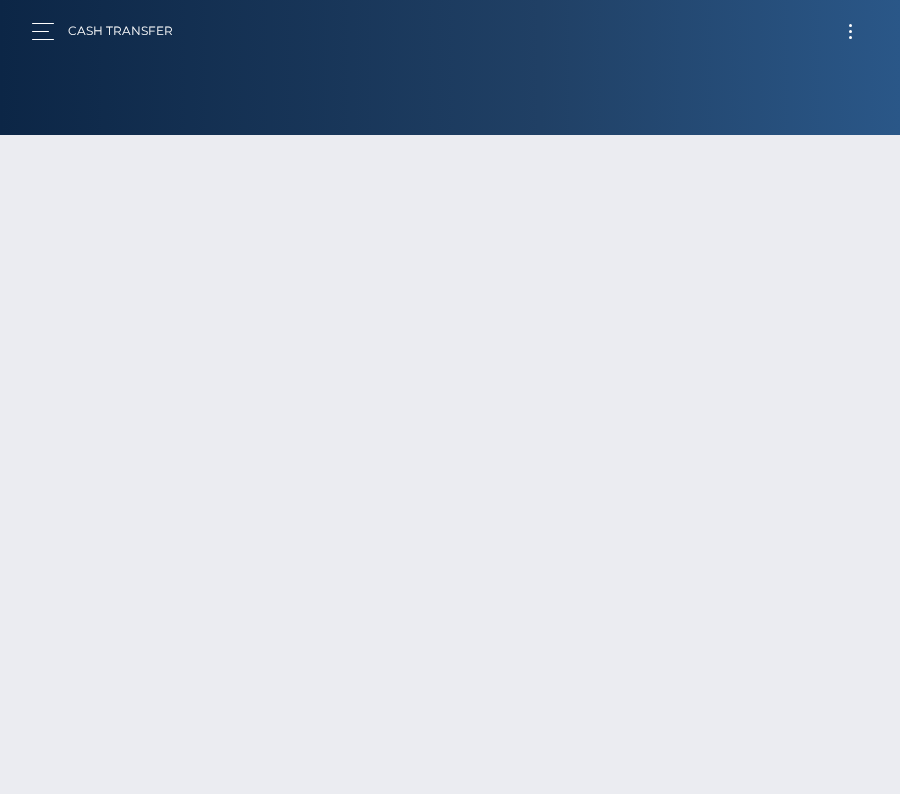 scroll, scrollTop: 0, scrollLeft: 0, axis: both 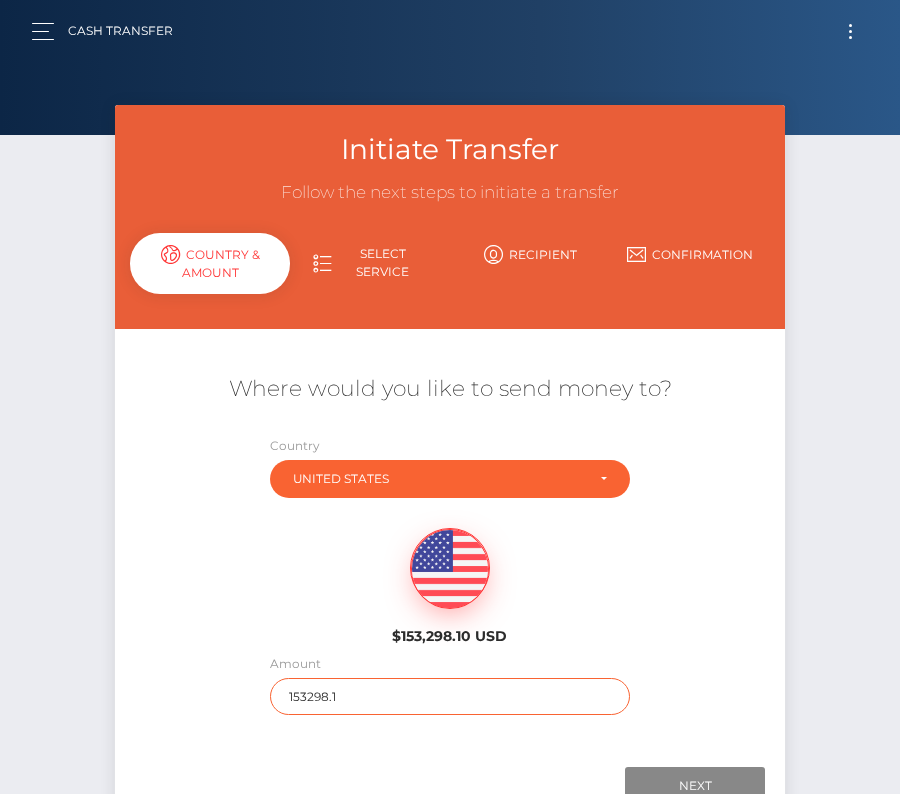 click on "153298.1" at bounding box center [450, 696] 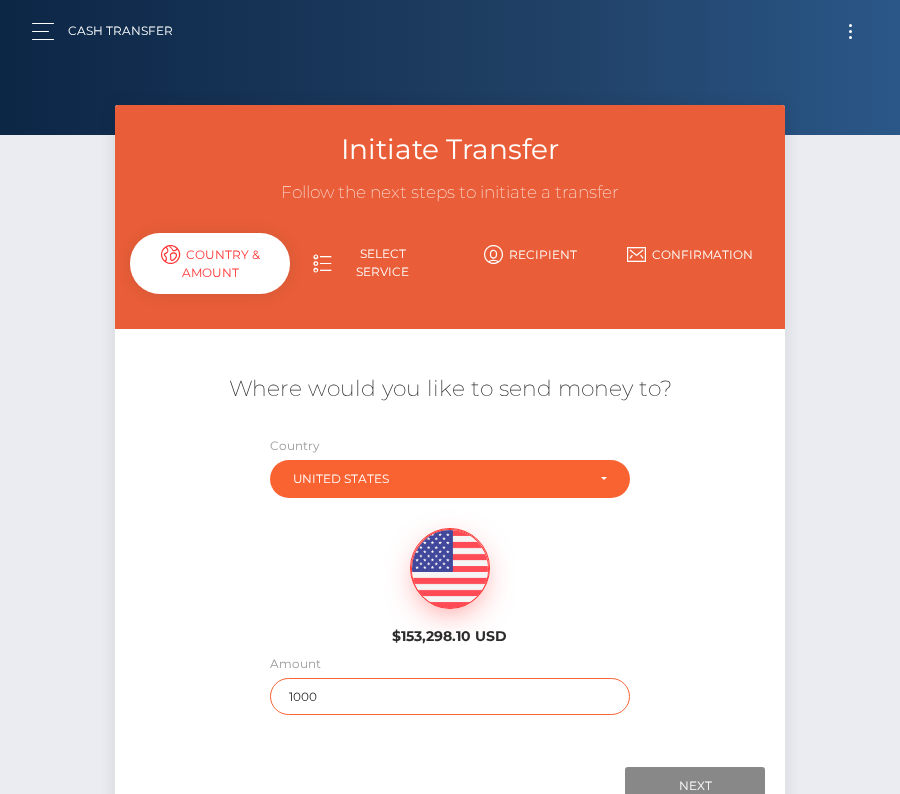 type on "1000" 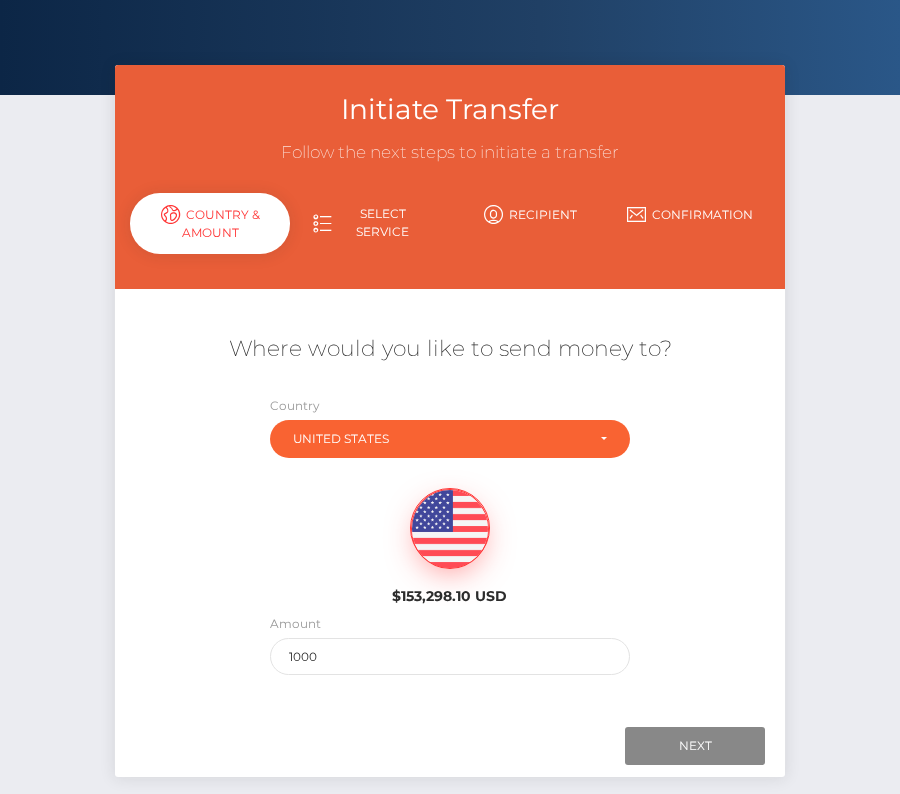scroll, scrollTop: 78, scrollLeft: 0, axis: vertical 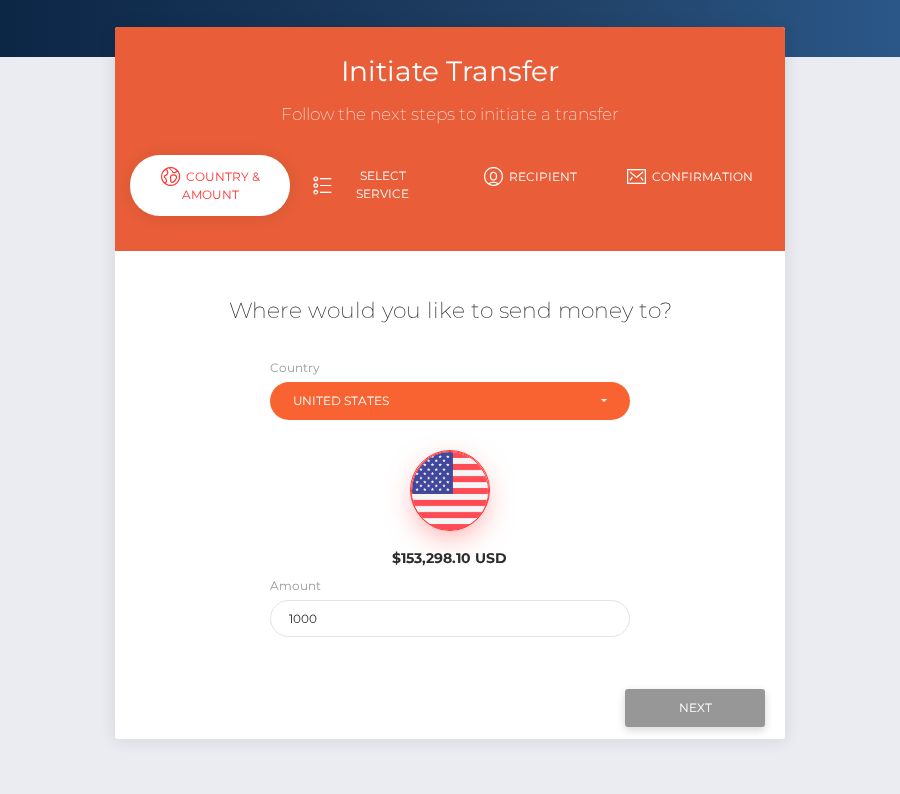 click on "Next" at bounding box center (695, 708) 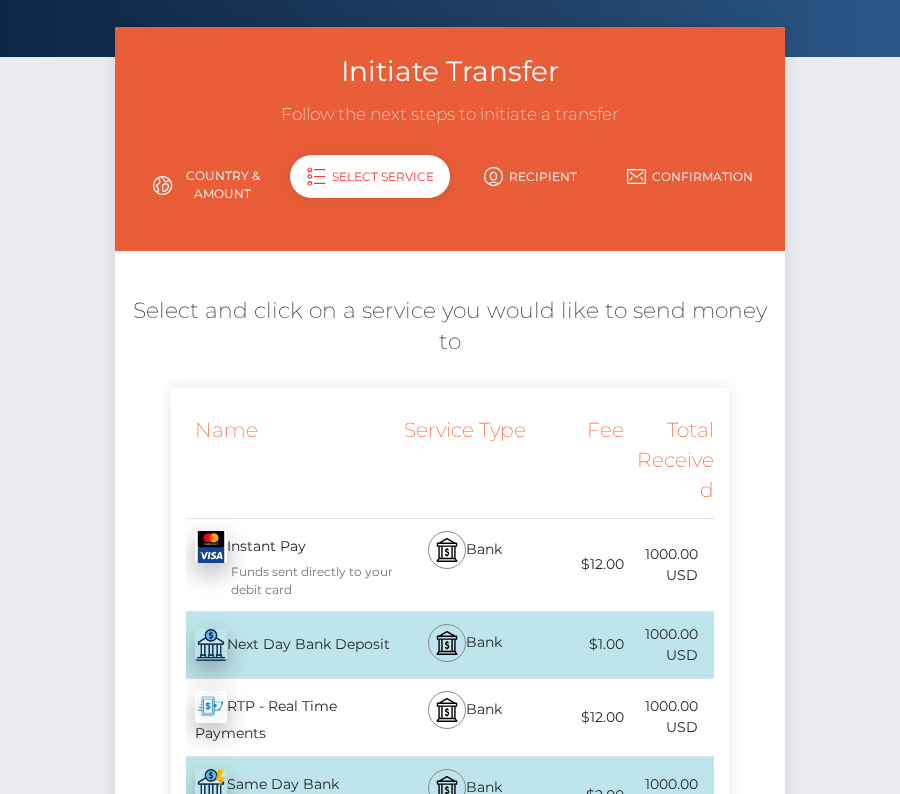 click on "Next Day Bank Deposit  - USD" at bounding box center [284, 645] 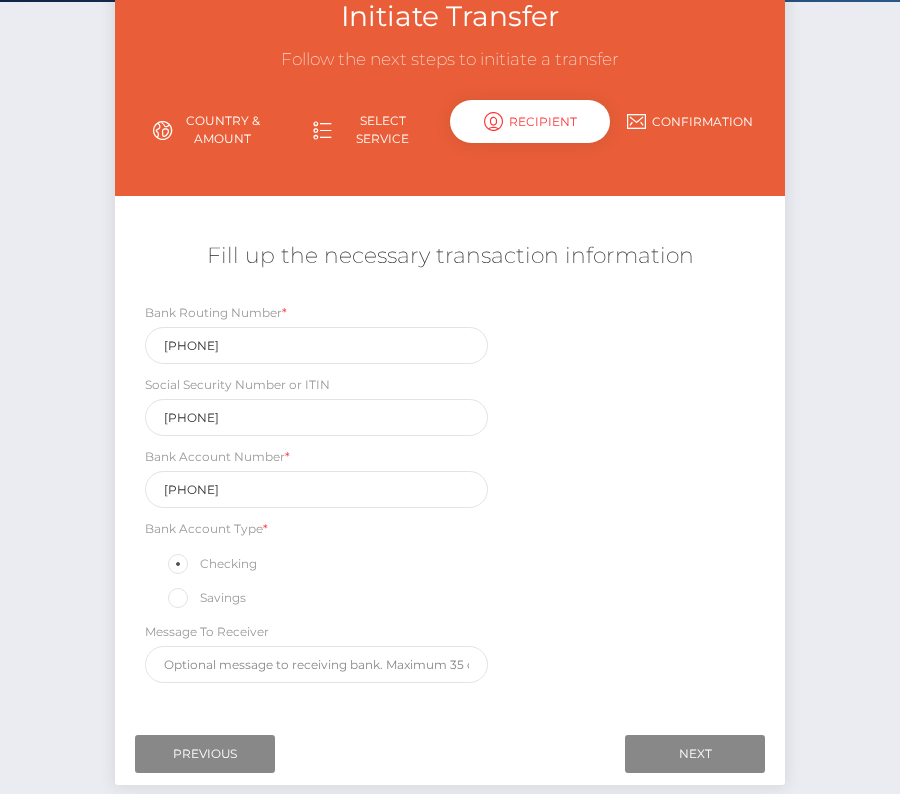 scroll, scrollTop: 235, scrollLeft: 0, axis: vertical 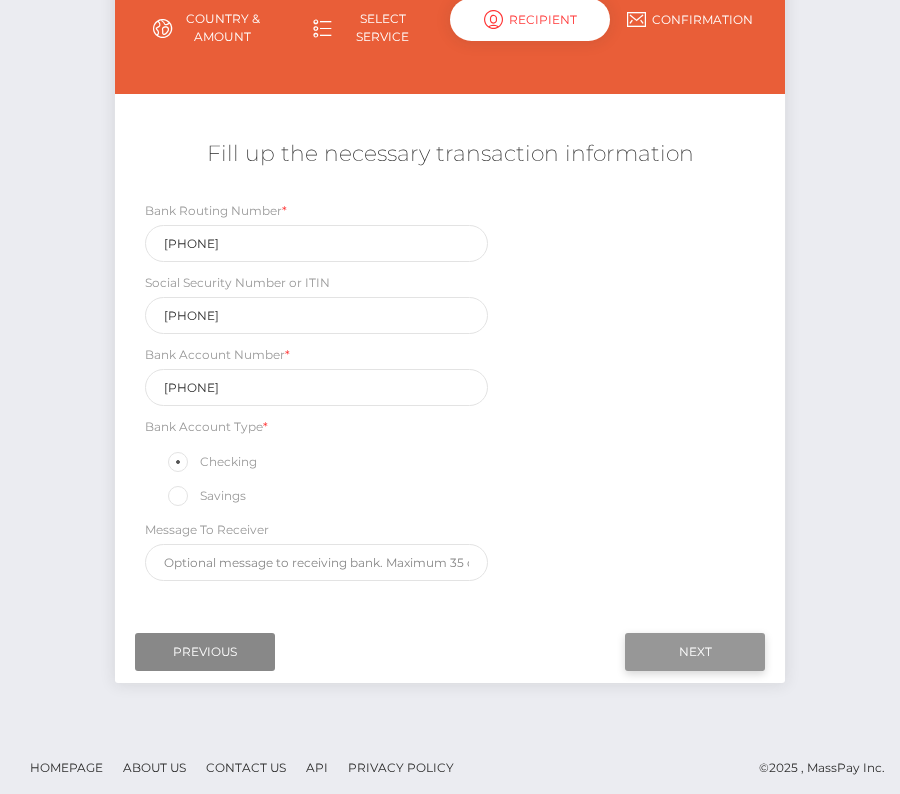 click on "Next" at bounding box center [695, 652] 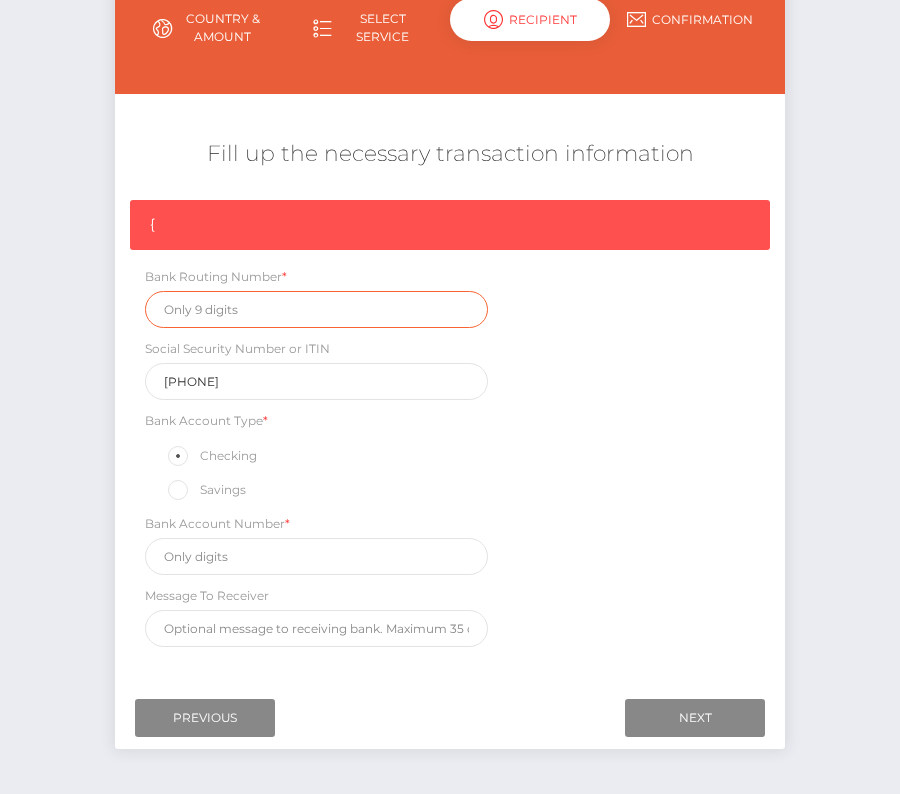 click at bounding box center [316, 309] 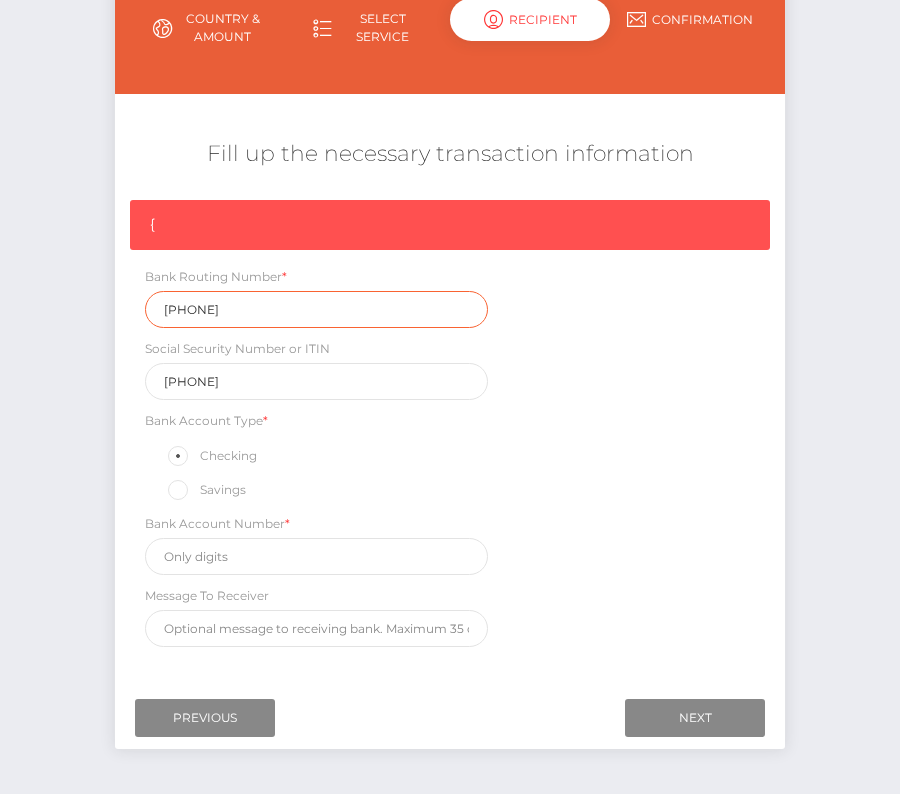 type on "211370545" 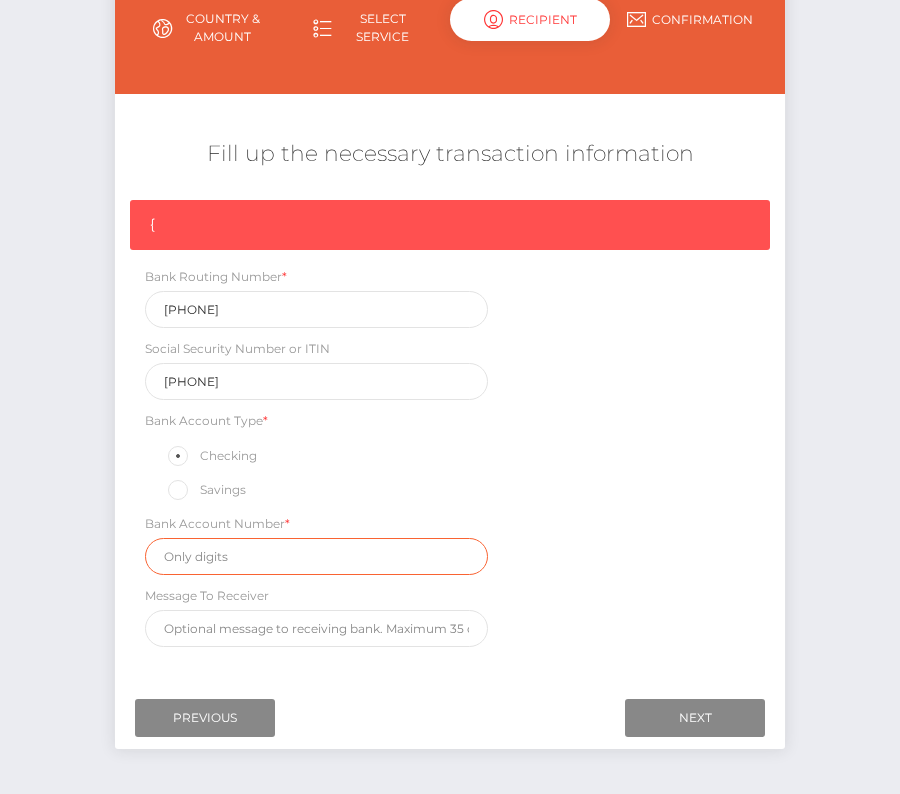 click at bounding box center (316, 556) 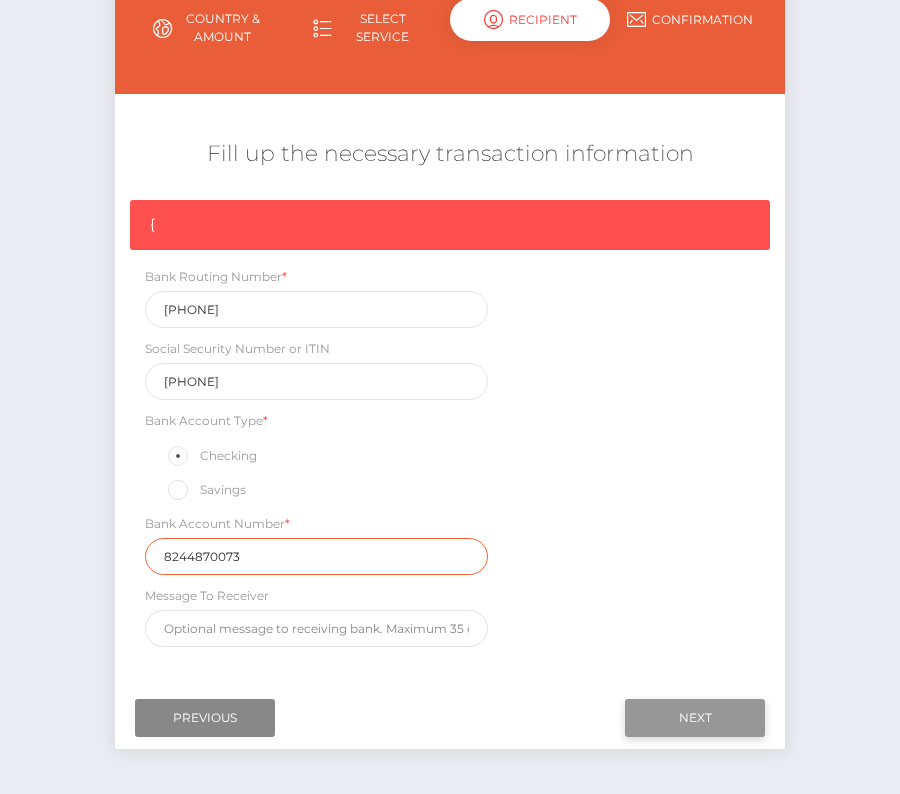type on "8244870073" 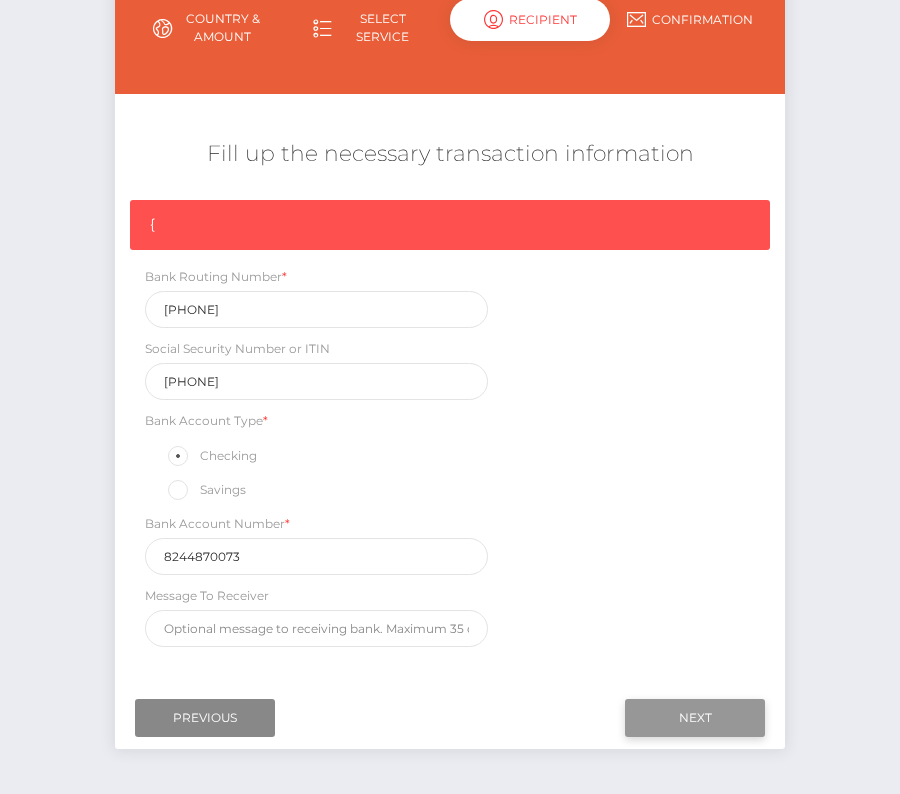 click on "Next" at bounding box center [695, 718] 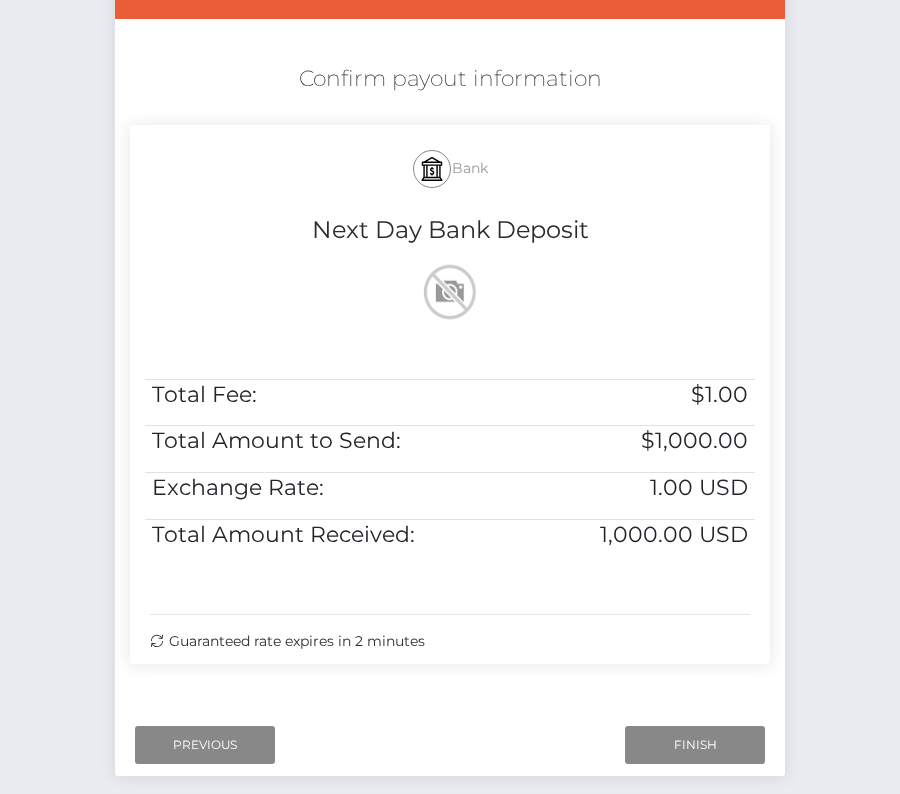 scroll, scrollTop: 408, scrollLeft: 0, axis: vertical 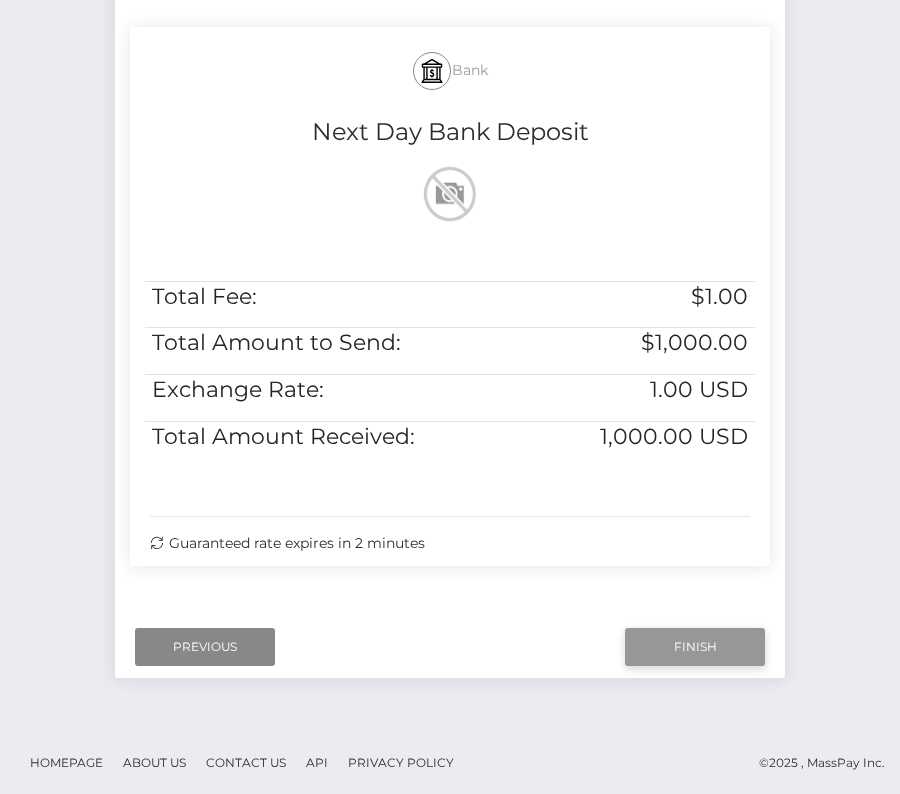 click on "Finish" at bounding box center (695, 647) 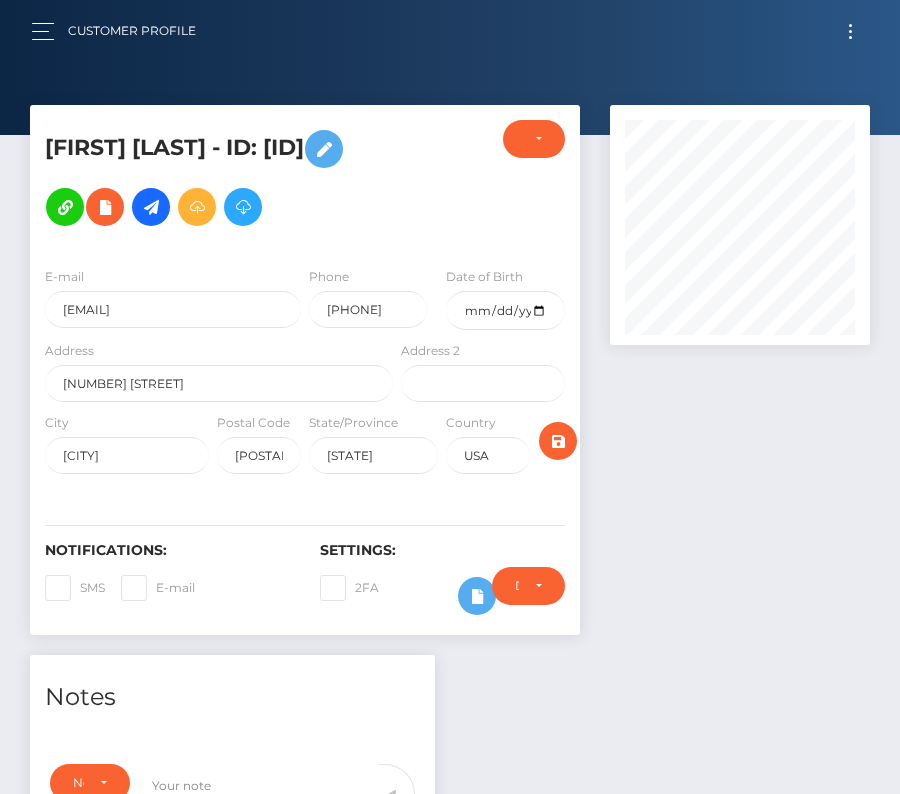 scroll, scrollTop: 0, scrollLeft: 0, axis: both 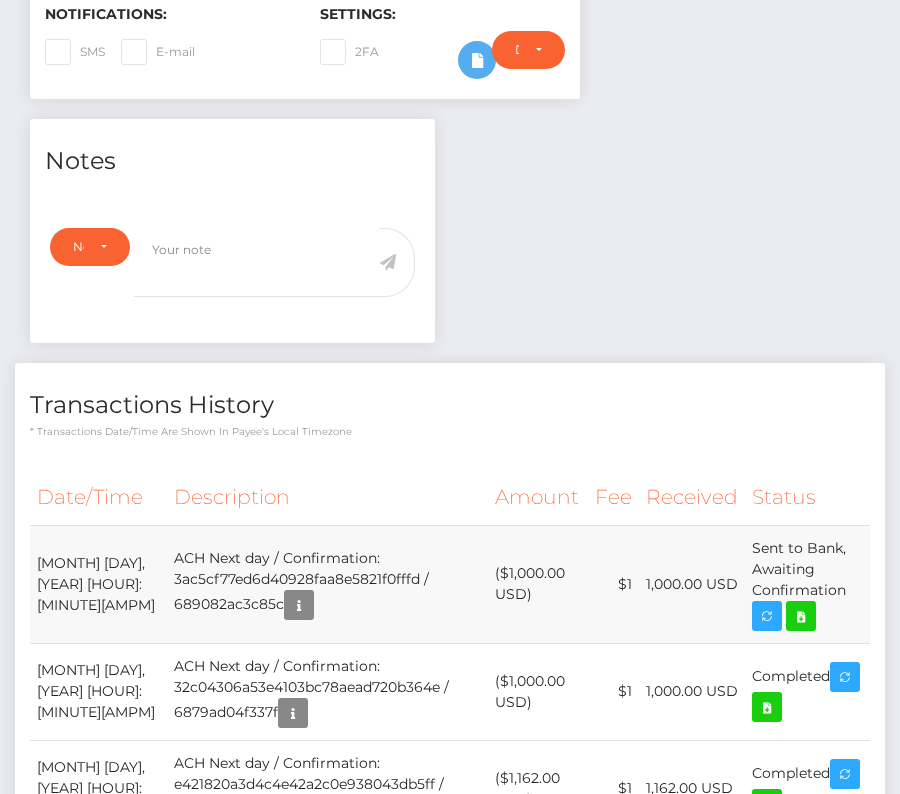 click on "($1,000.00 USD)" at bounding box center (538, 584) 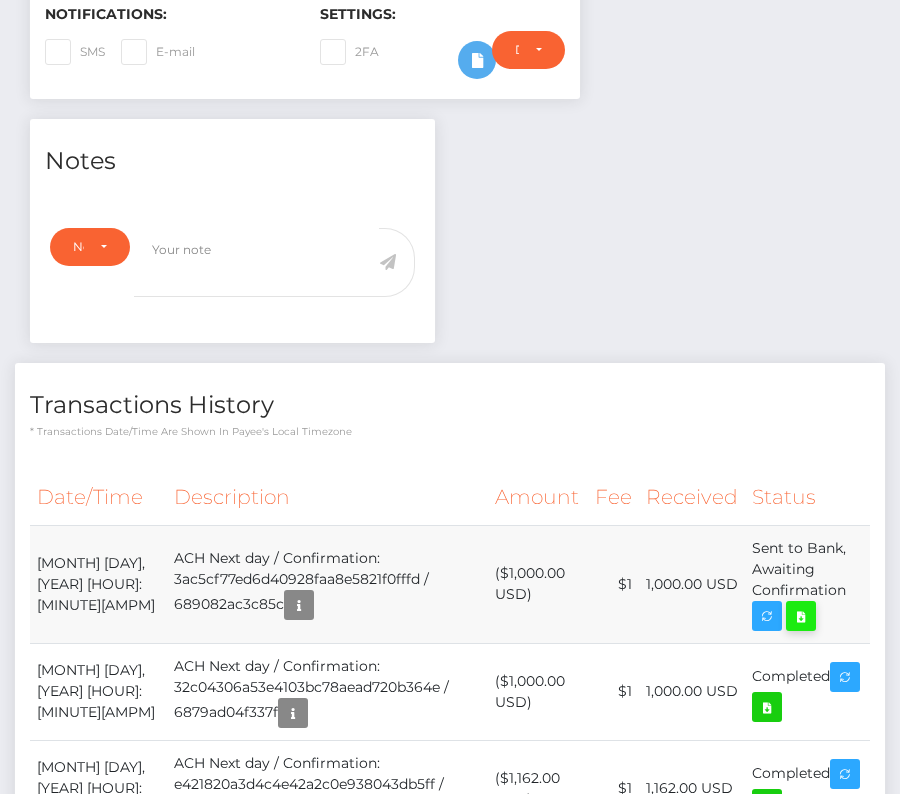 click at bounding box center (801, 616) 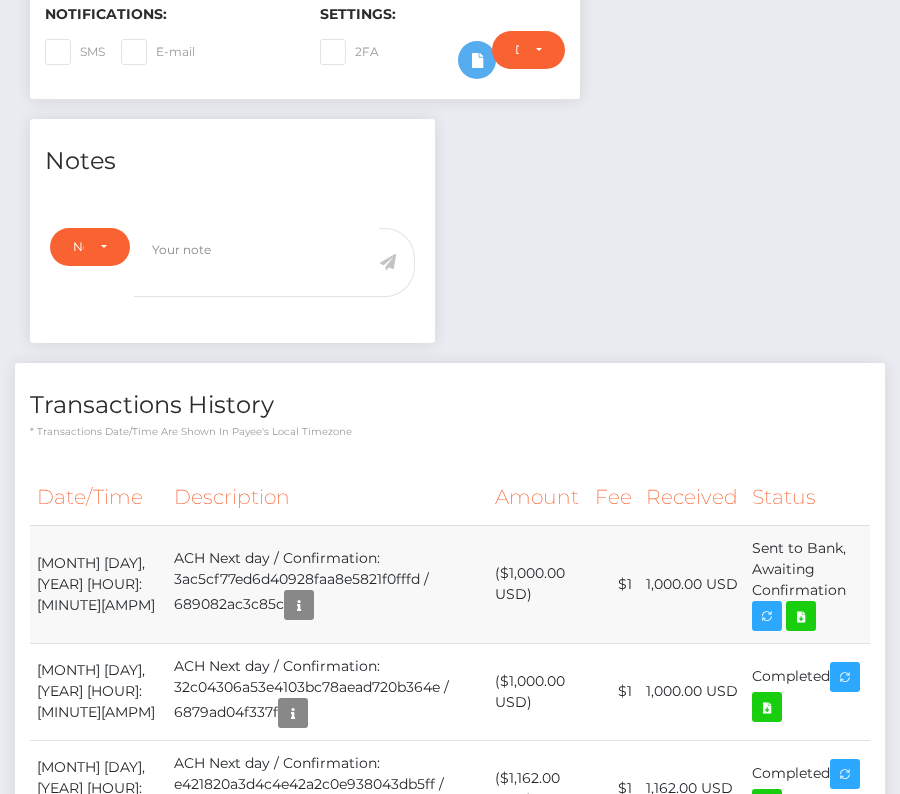 drag, startPoint x: 37, startPoint y: 594, endPoint x: 849, endPoint y: 623, distance: 812.5177 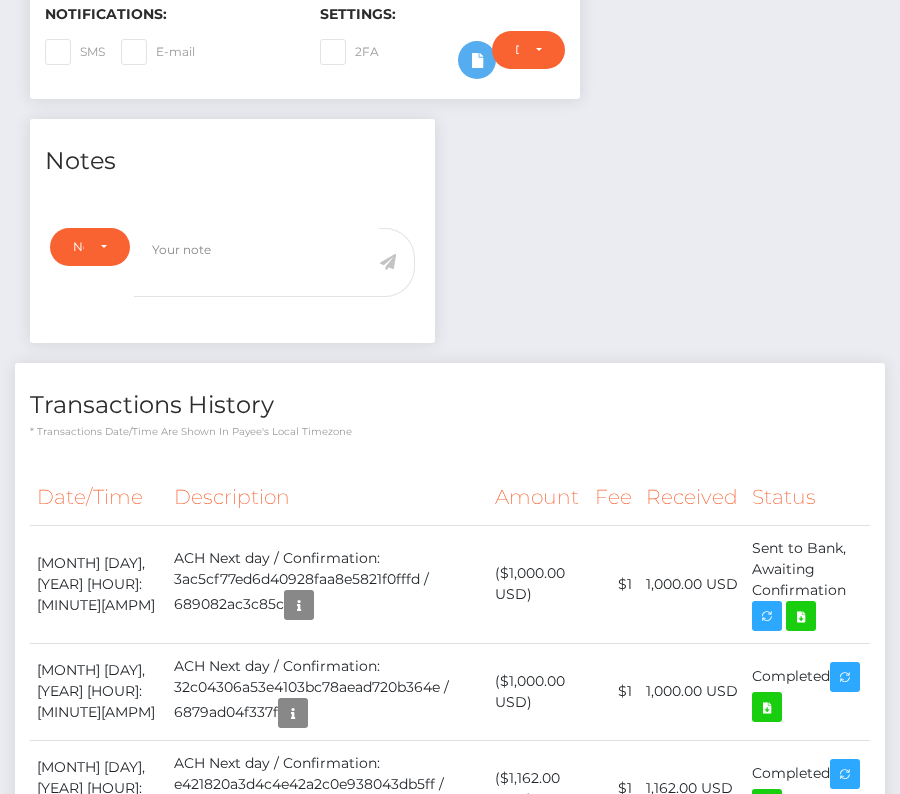 copy on "August  4, 2025 05:53AM
ACH Next day / Confirmation: 3ac5cf77ed6d40928faa8e5821f0fffd / 689082ac3c85c
($1,000.00 USD)
$1
1,000.00 USD
Sent to Bank, Awaiting Confirmation" 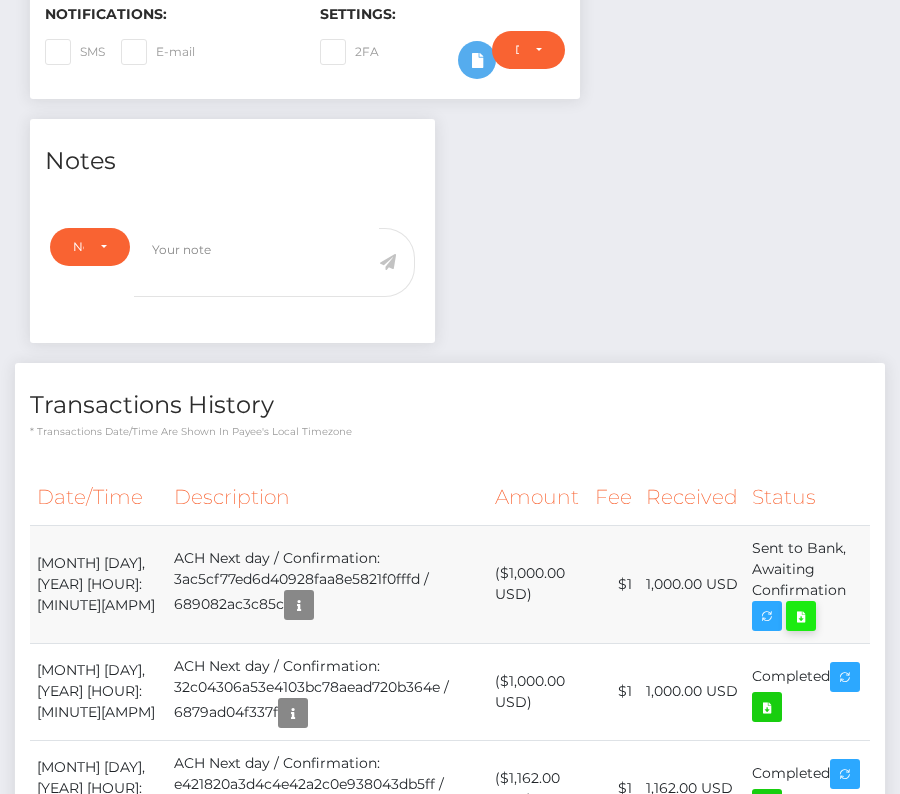click at bounding box center (801, 616) 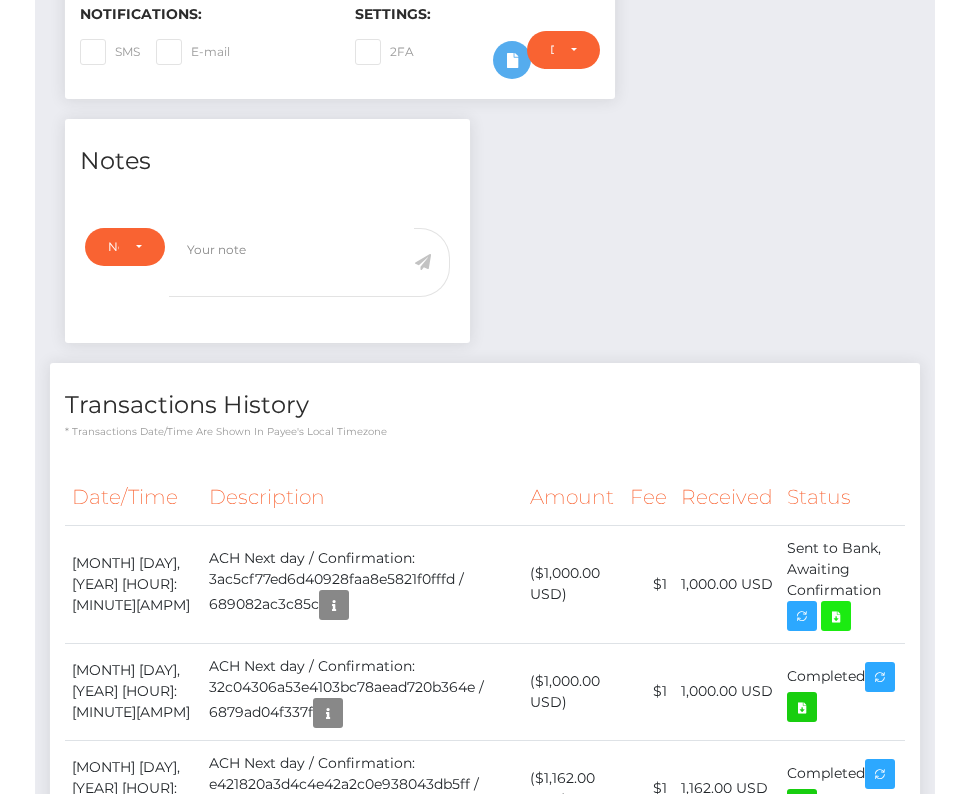 scroll, scrollTop: 478, scrollLeft: 0, axis: vertical 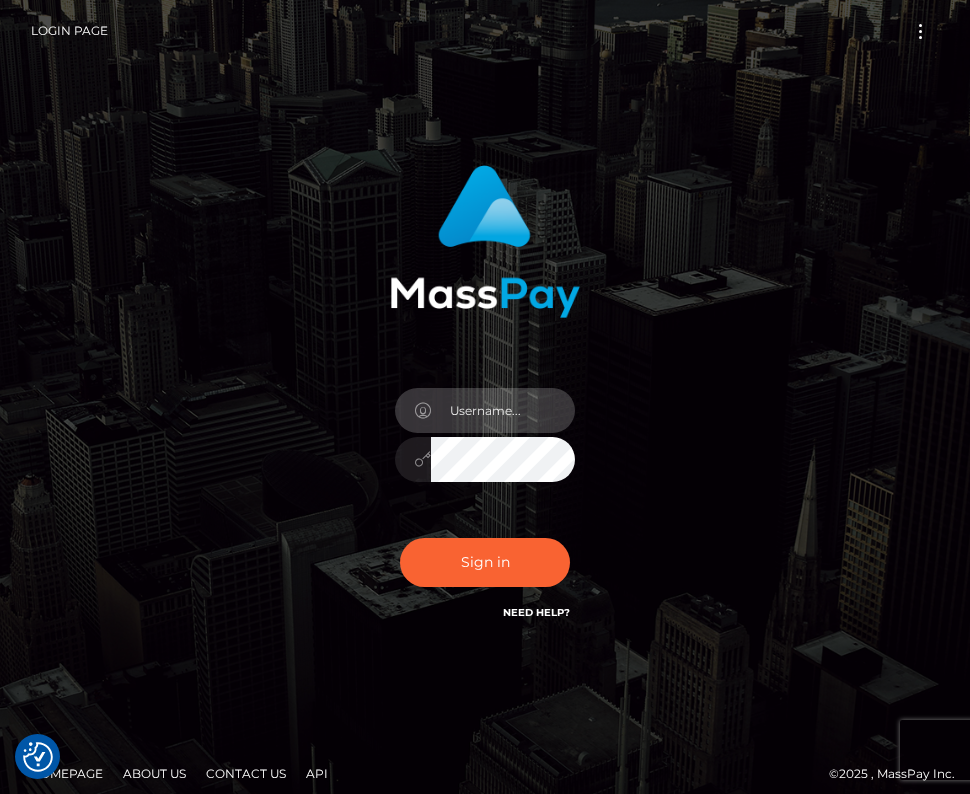 click at bounding box center [503, 410] 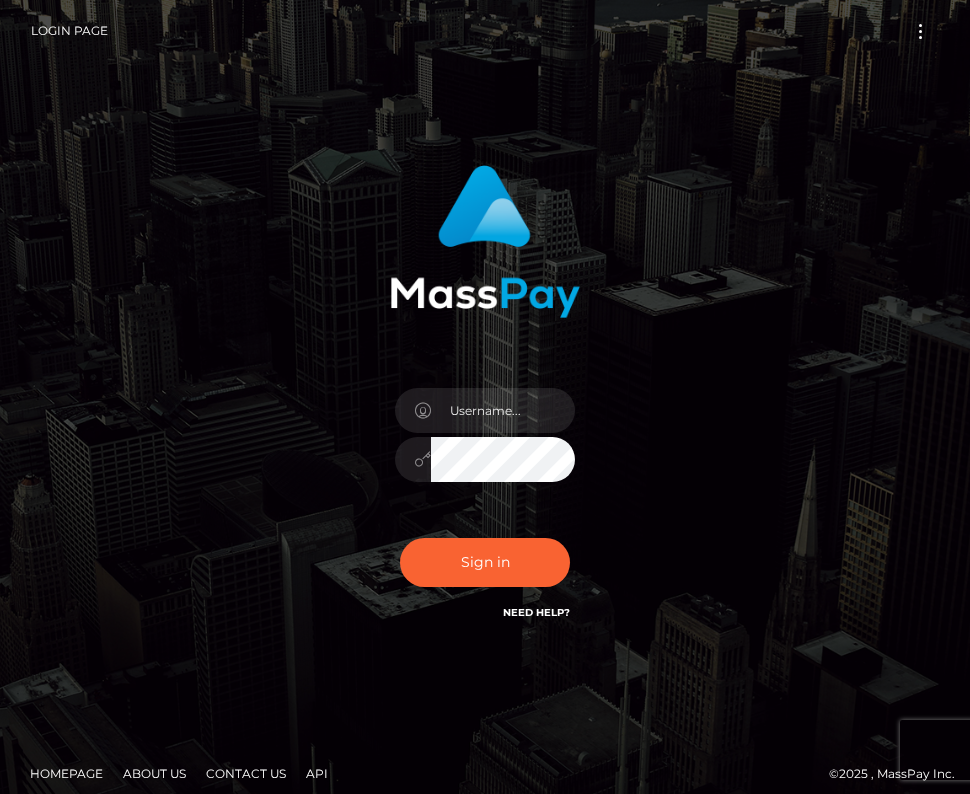 scroll, scrollTop: 0, scrollLeft: 0, axis: both 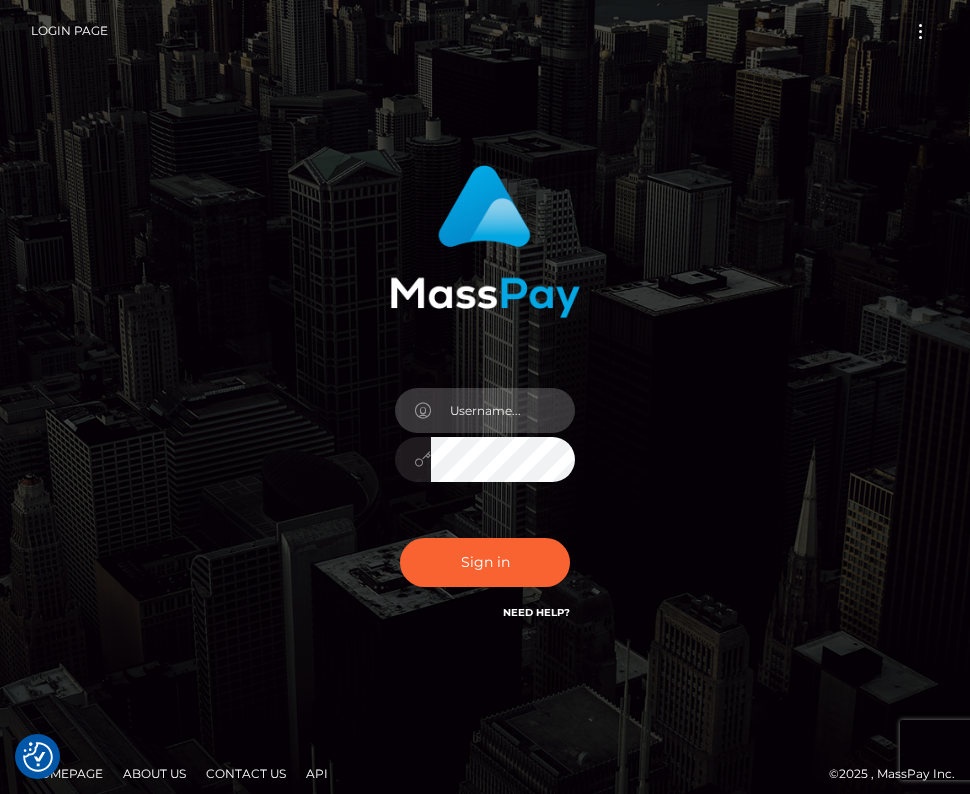 click at bounding box center (503, 410) 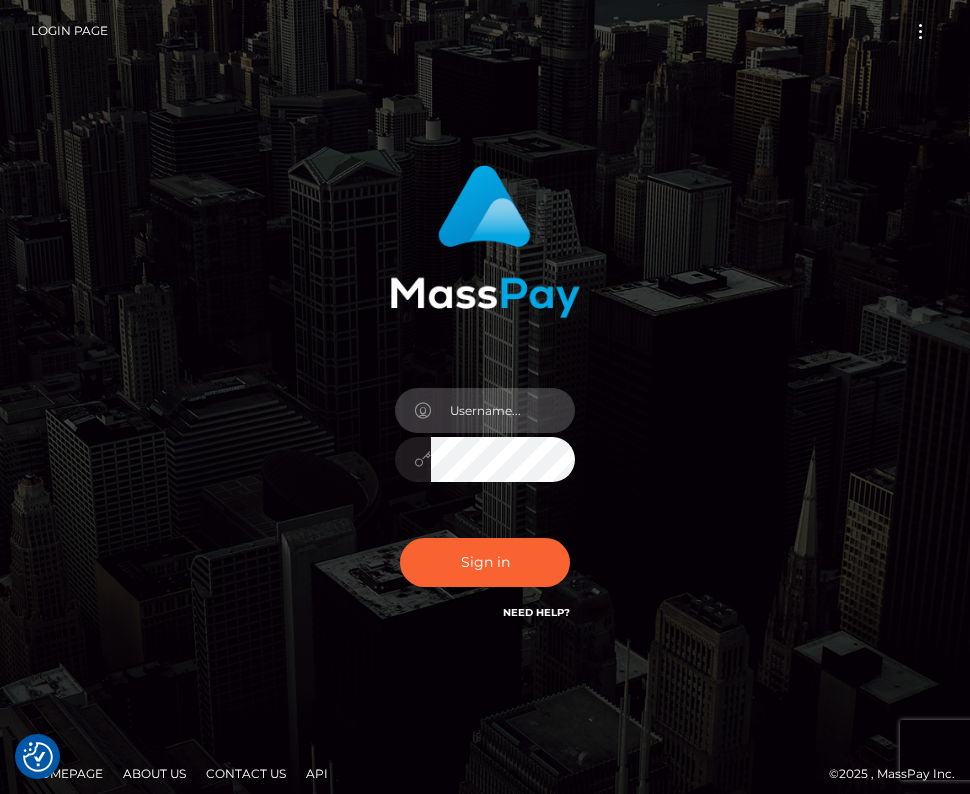 type on "kateo" 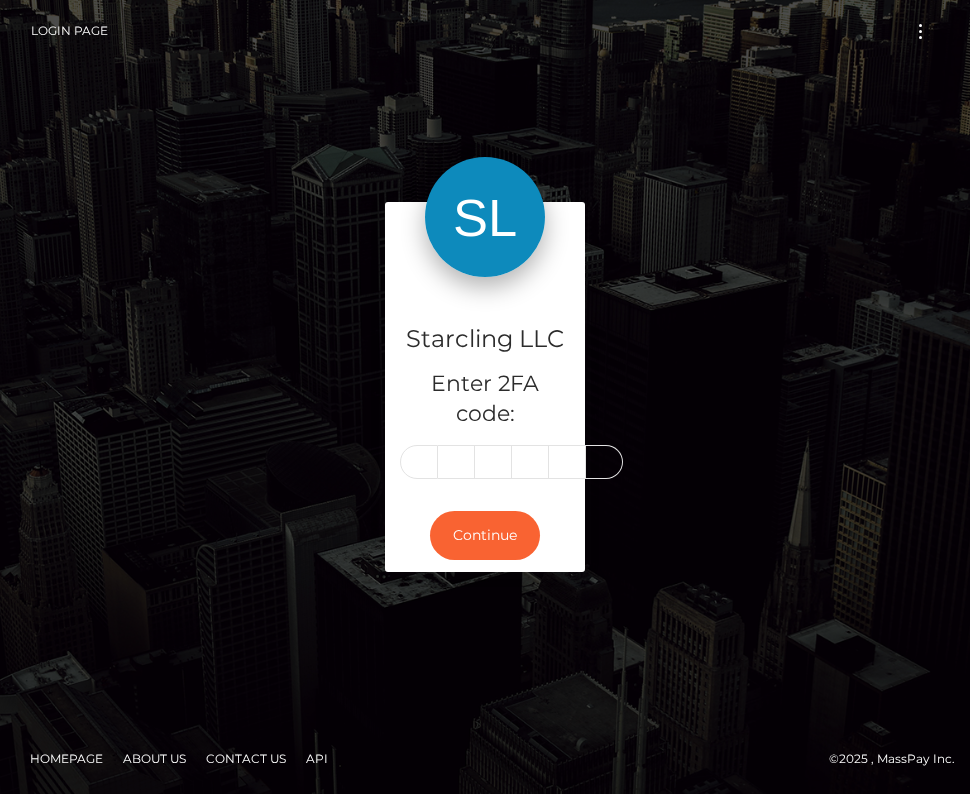 scroll, scrollTop: 0, scrollLeft: 0, axis: both 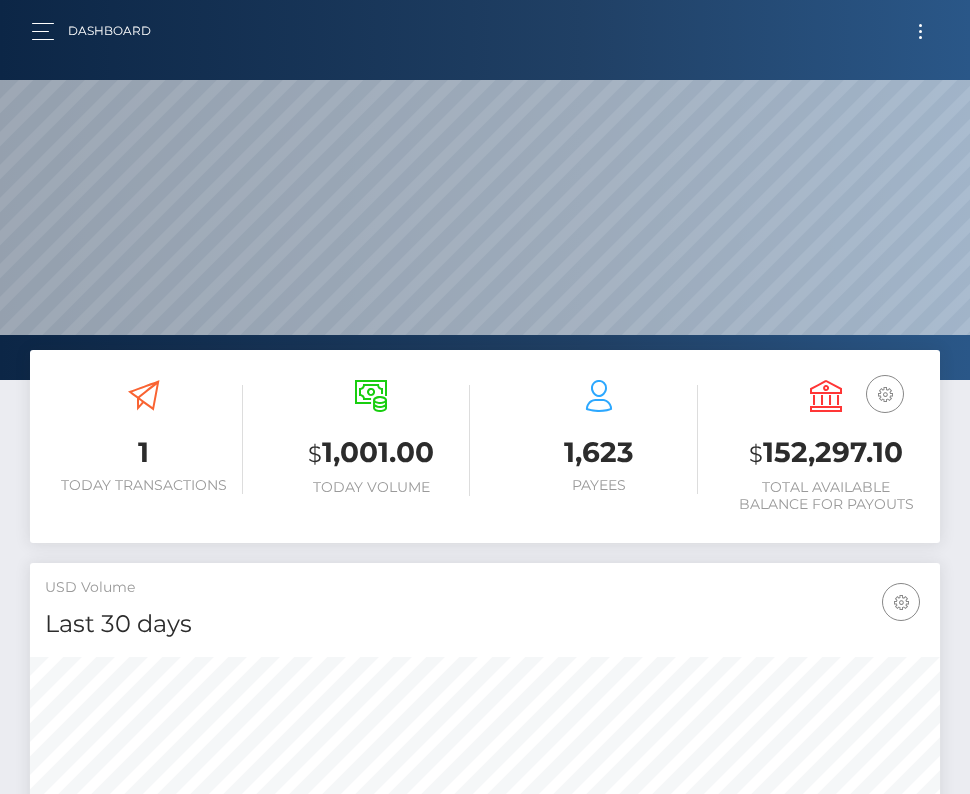 click at bounding box center [920, 31] 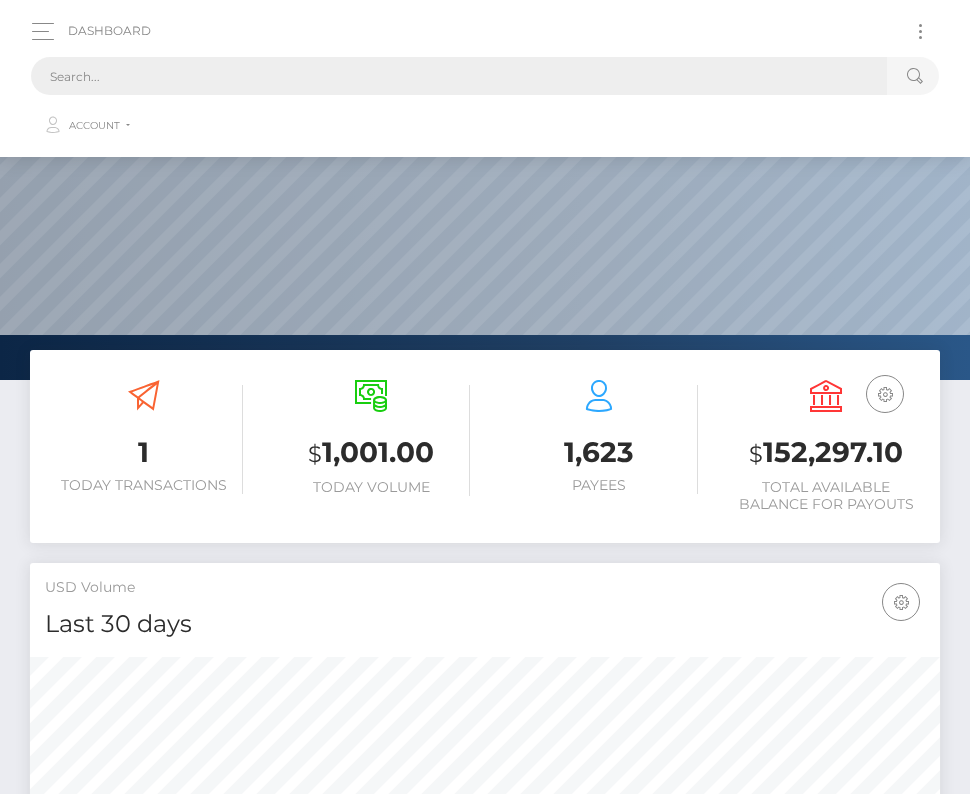 click at bounding box center (459, 76) 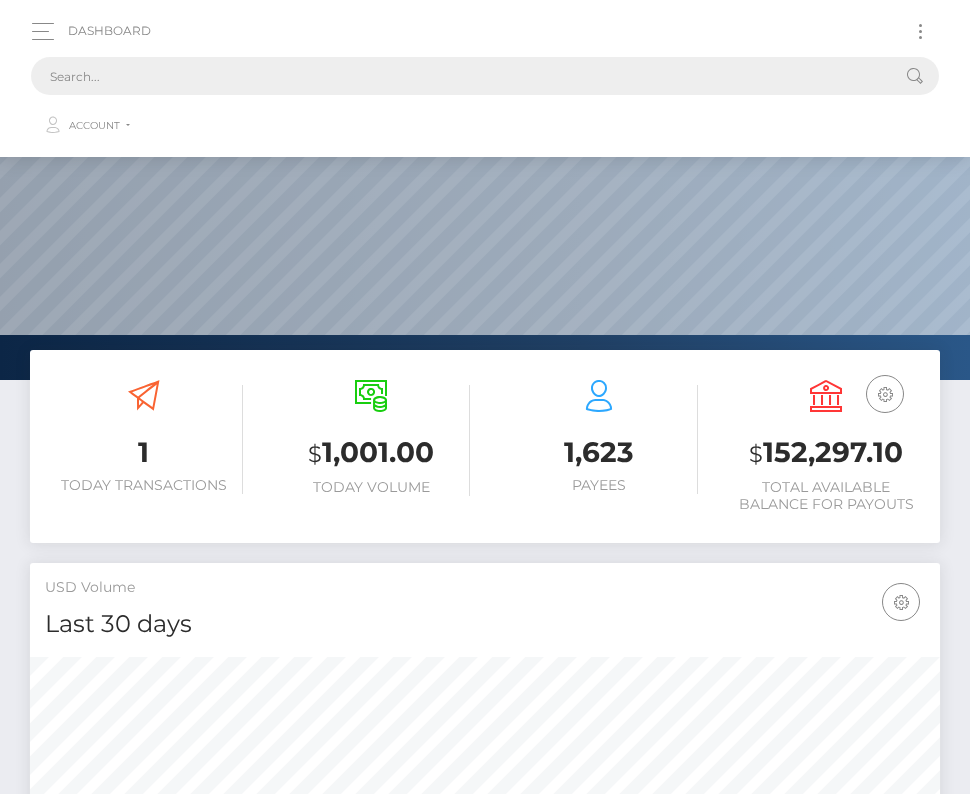 paste on "604347" 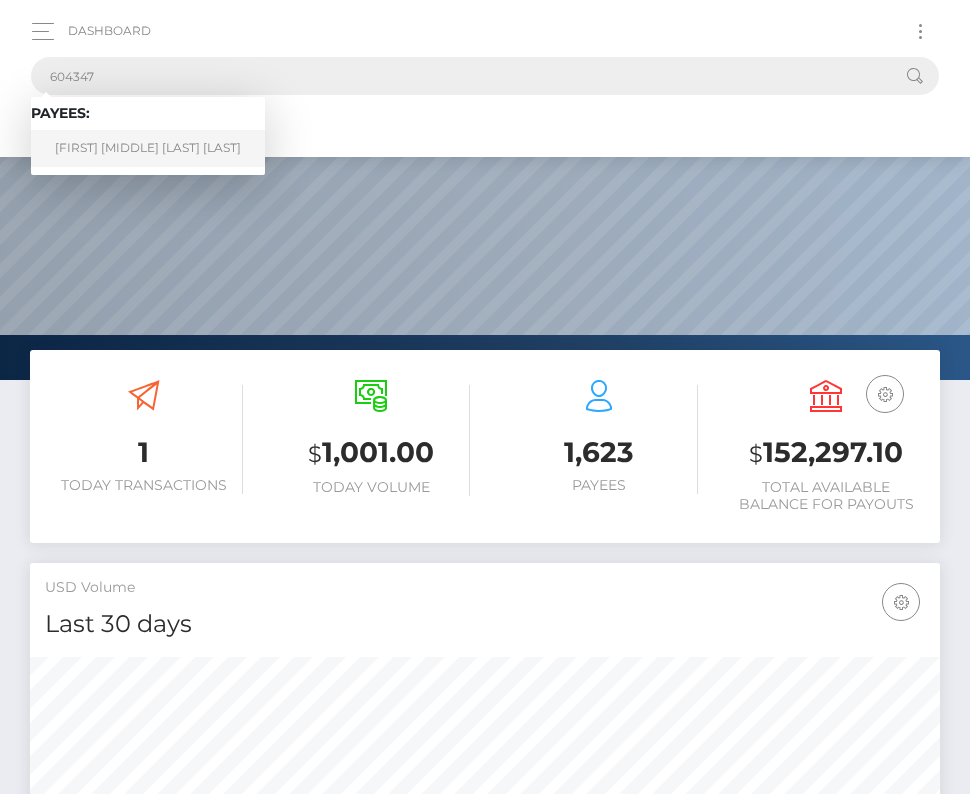 type on "604347" 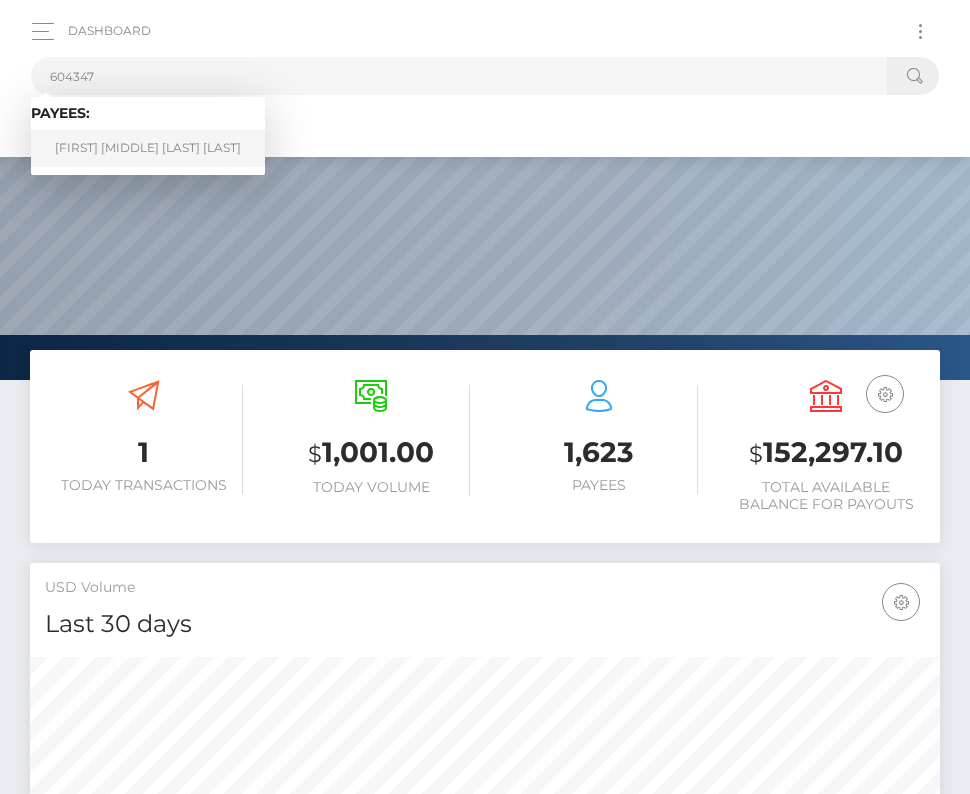 click on "David Erick Malatesta Amache" at bounding box center [148, 148] 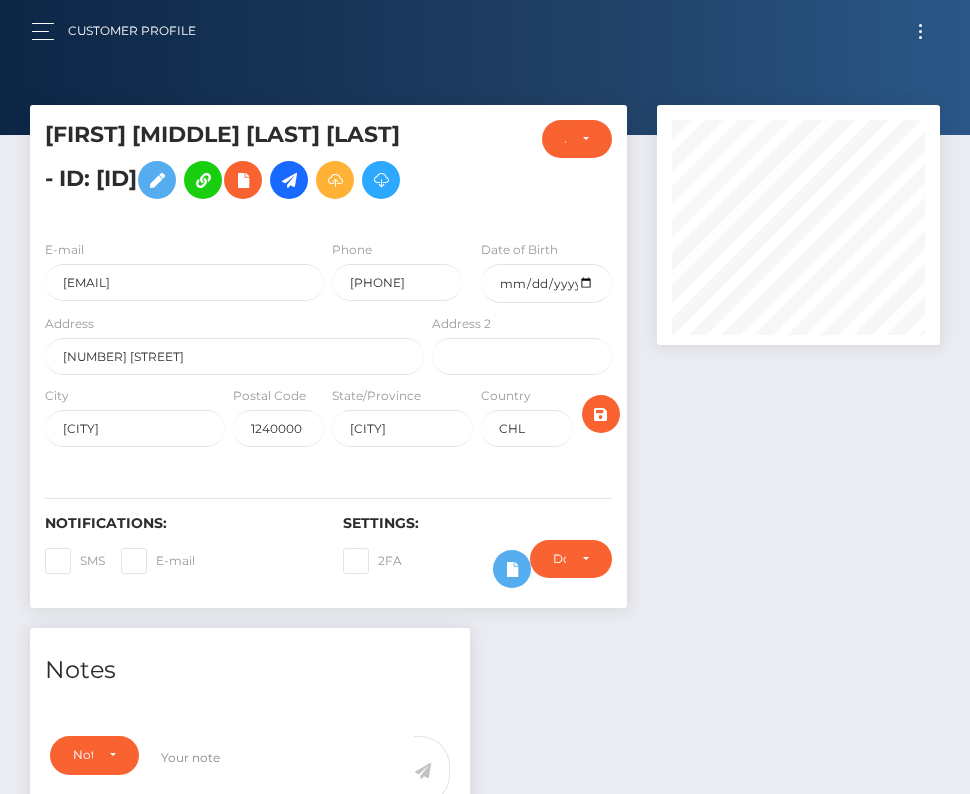 scroll, scrollTop: 0, scrollLeft: 0, axis: both 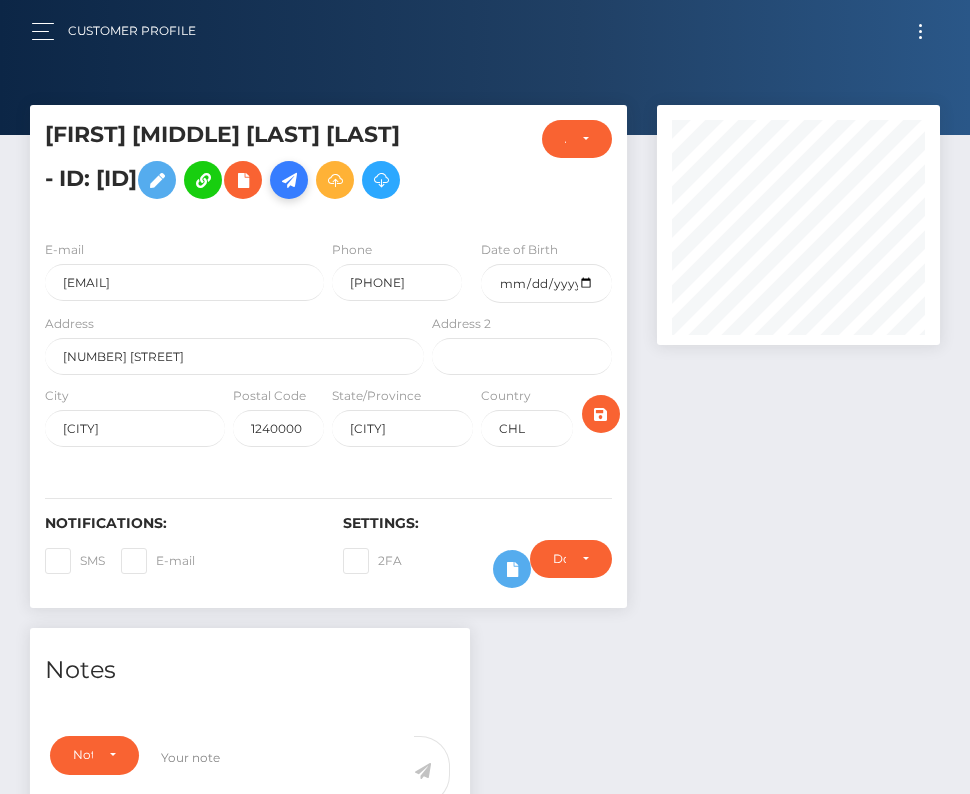 click at bounding box center (289, 180) 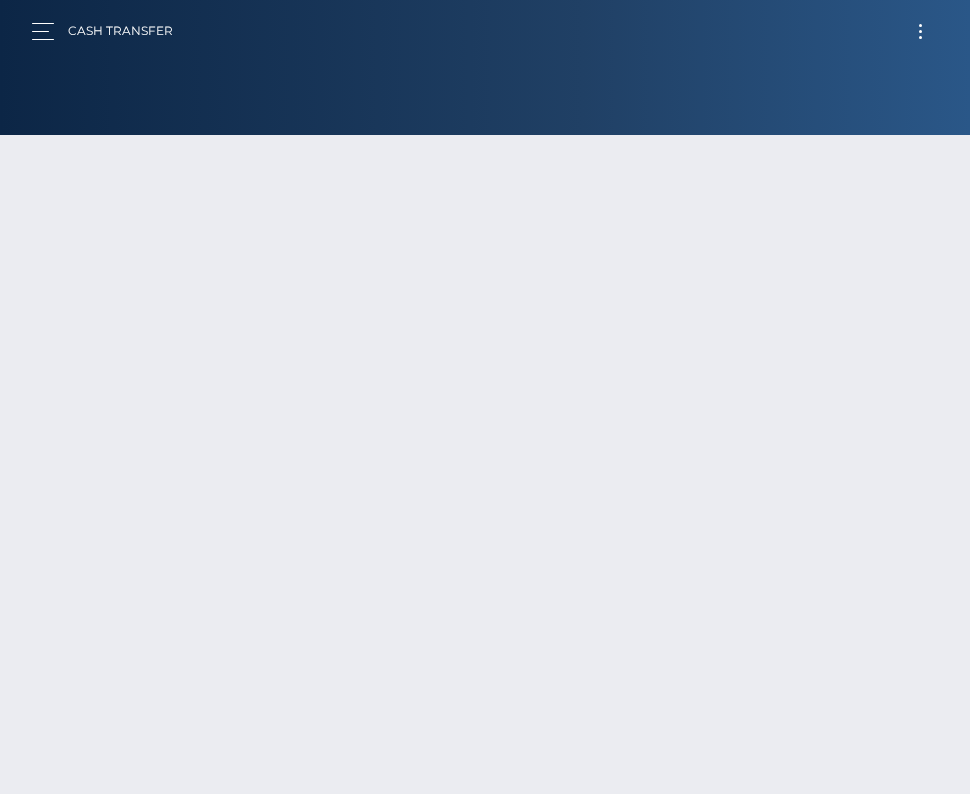 scroll, scrollTop: 0, scrollLeft: 0, axis: both 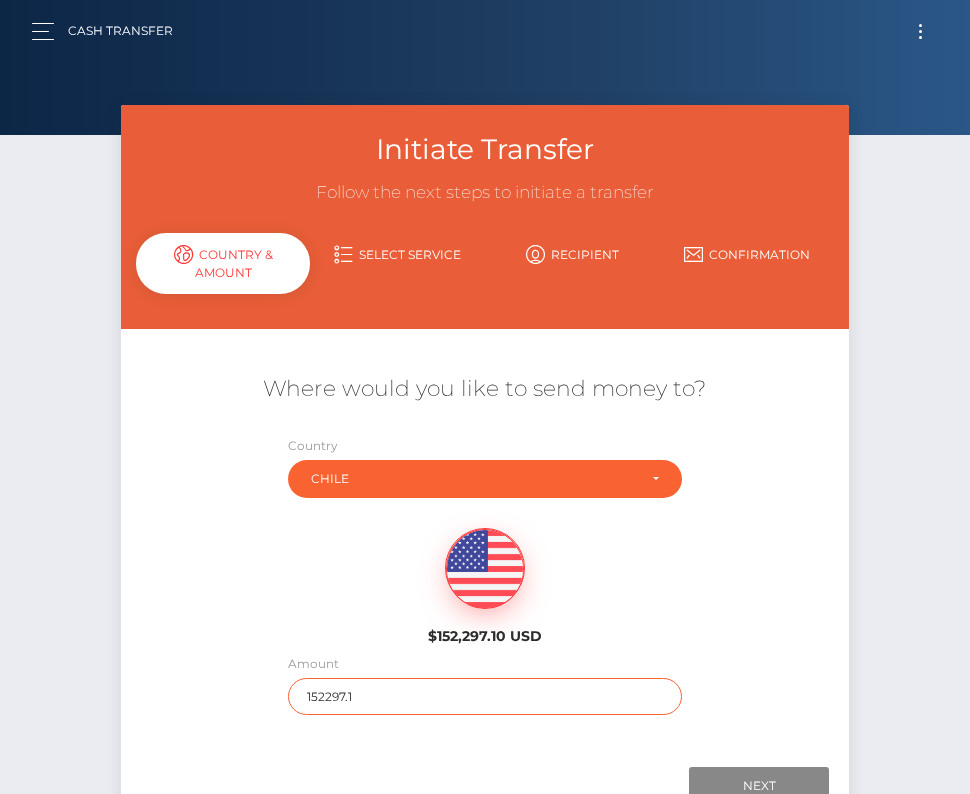click on "152297.1" at bounding box center [485, 696] 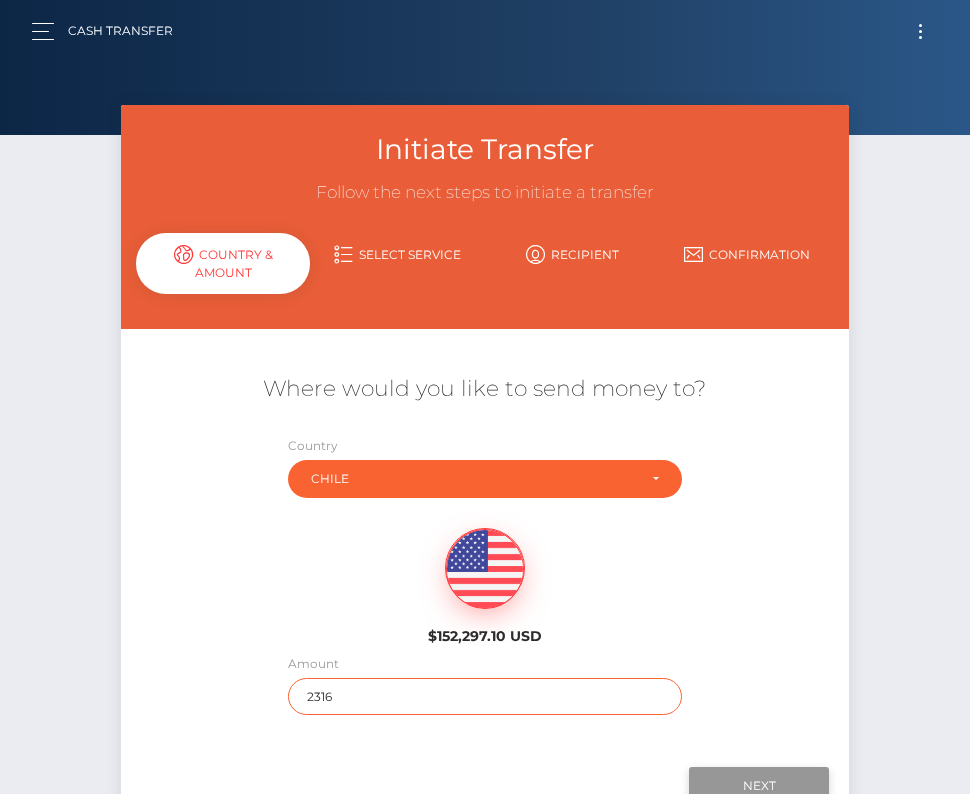 type on "2316" 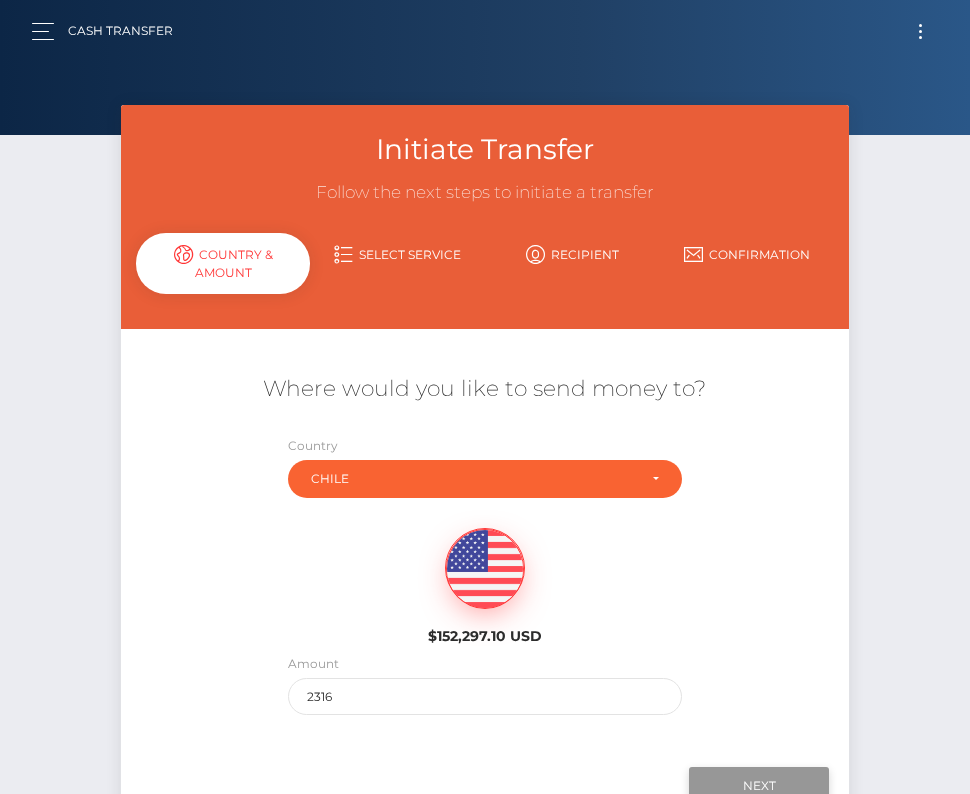 click on "Next" at bounding box center [759, 786] 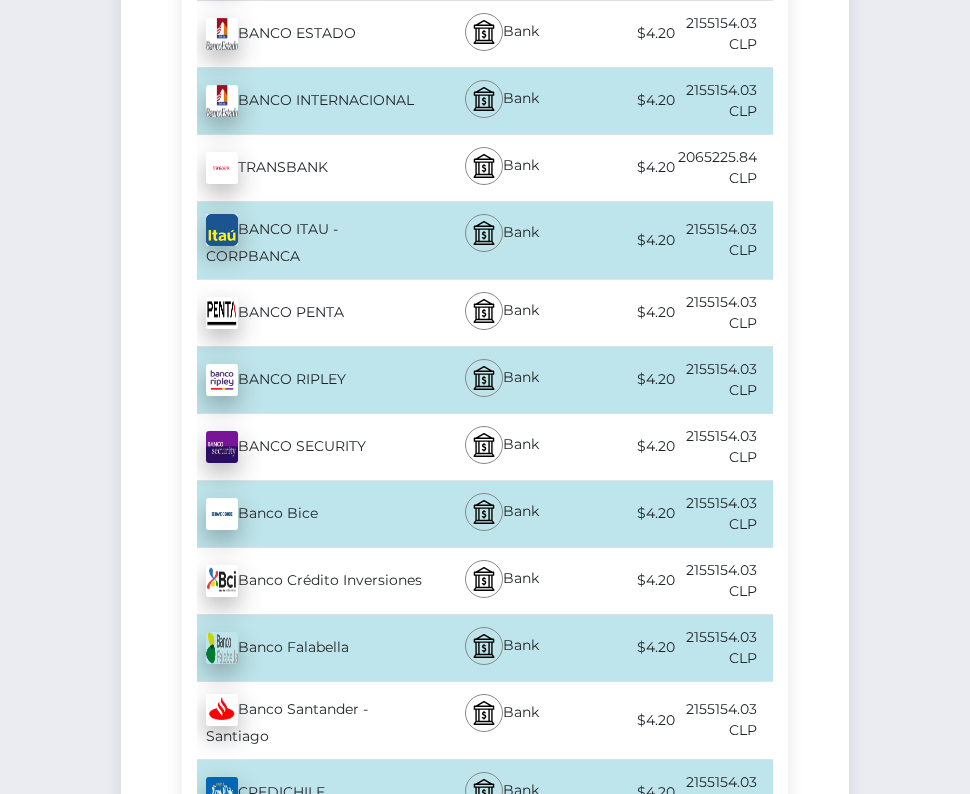 scroll, scrollTop: 1236, scrollLeft: 0, axis: vertical 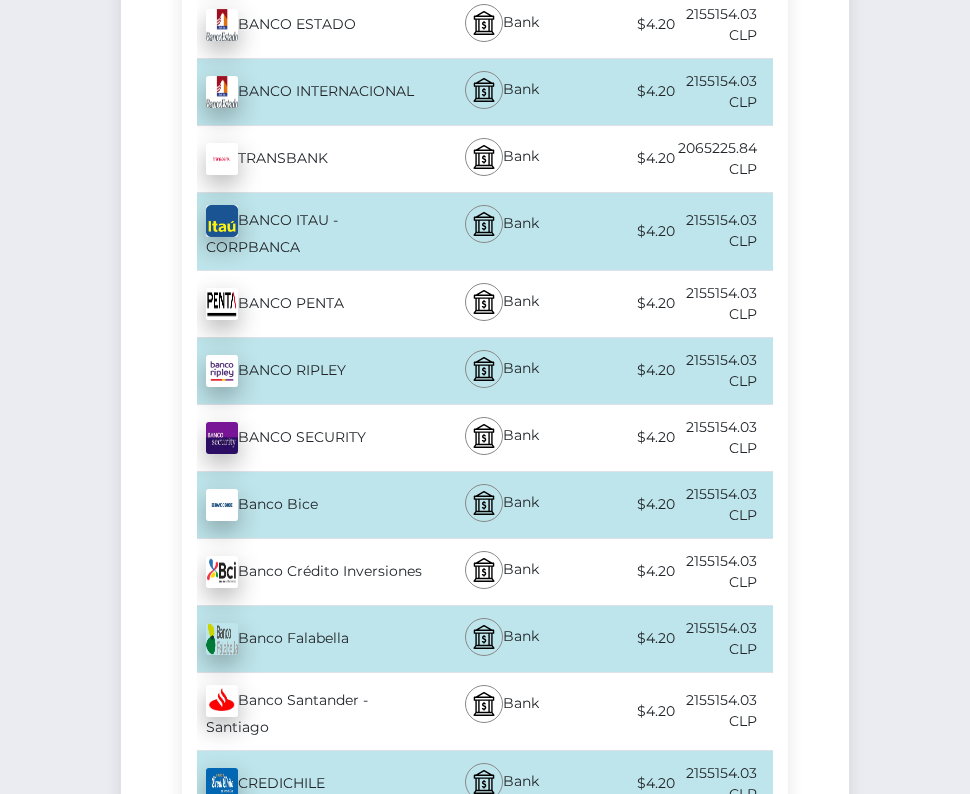 click on "Banco Crédito Inversiones  - CLP" at bounding box center (305, 572) 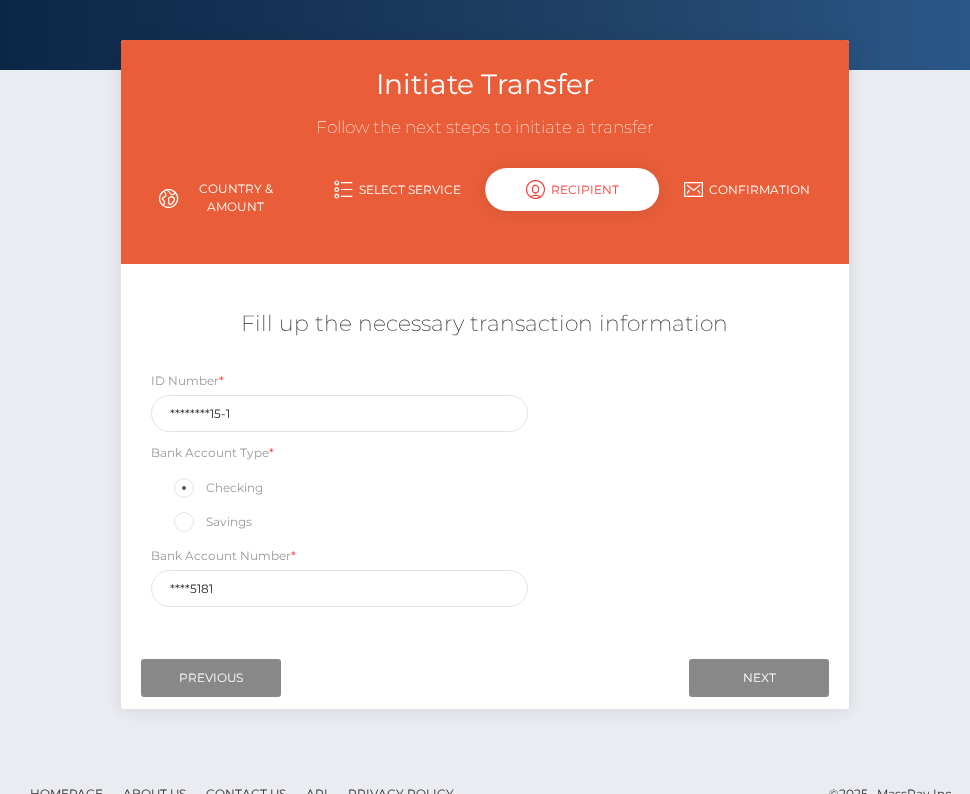 scroll, scrollTop: 66, scrollLeft: 0, axis: vertical 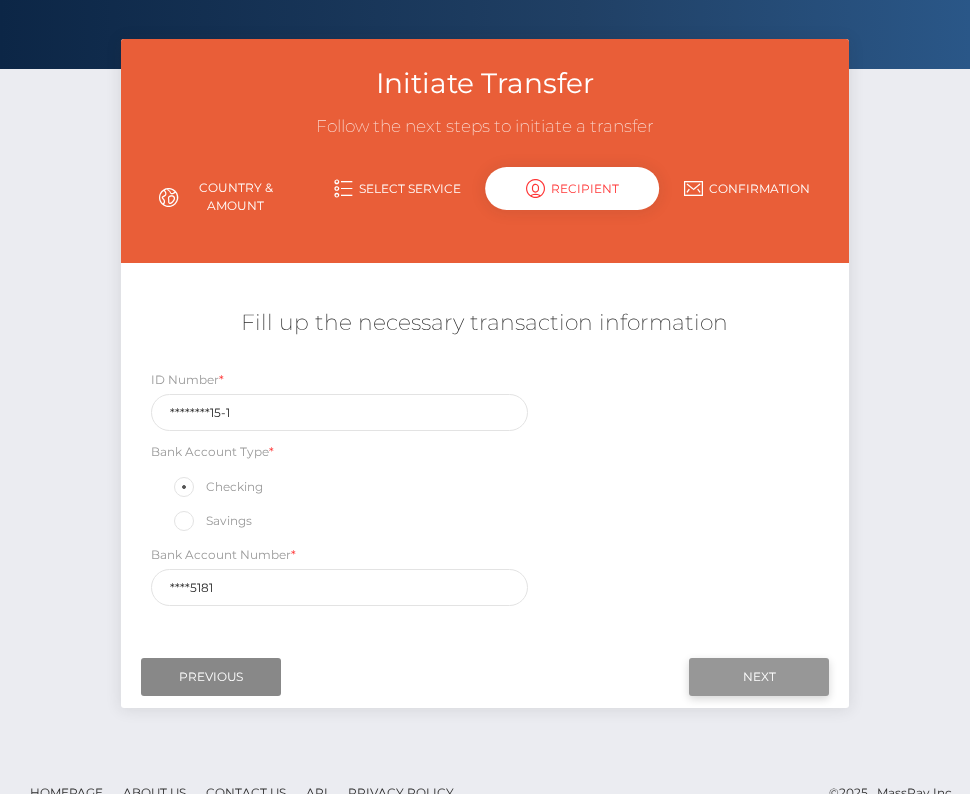 click on "Next" at bounding box center [759, 677] 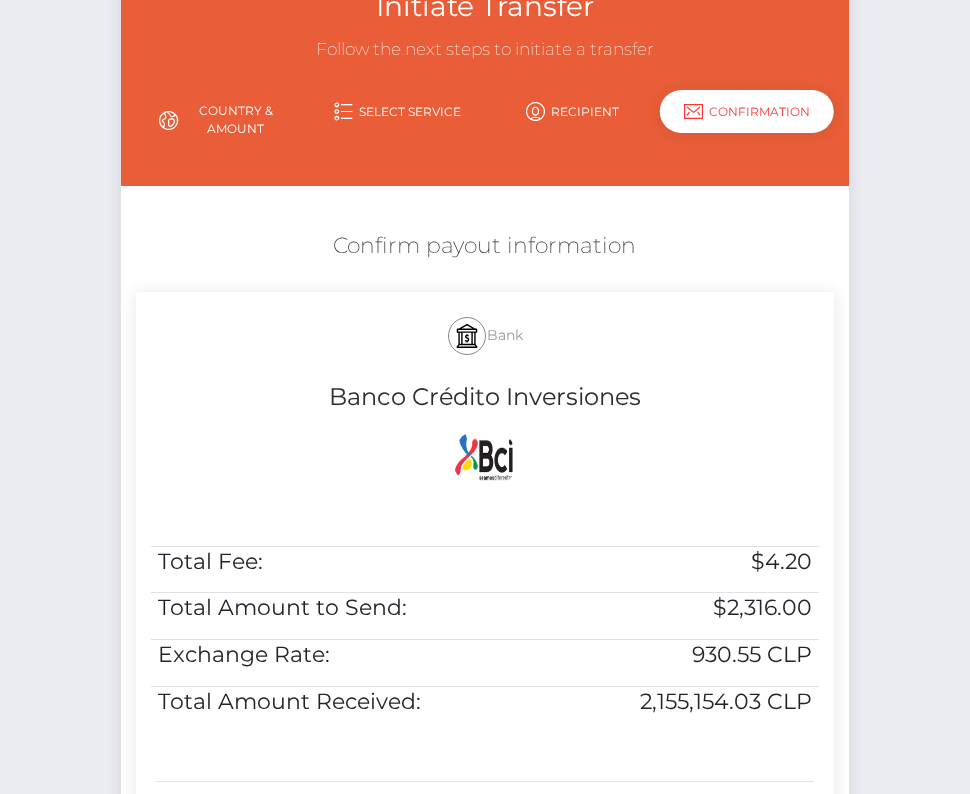 scroll, scrollTop: 156, scrollLeft: 0, axis: vertical 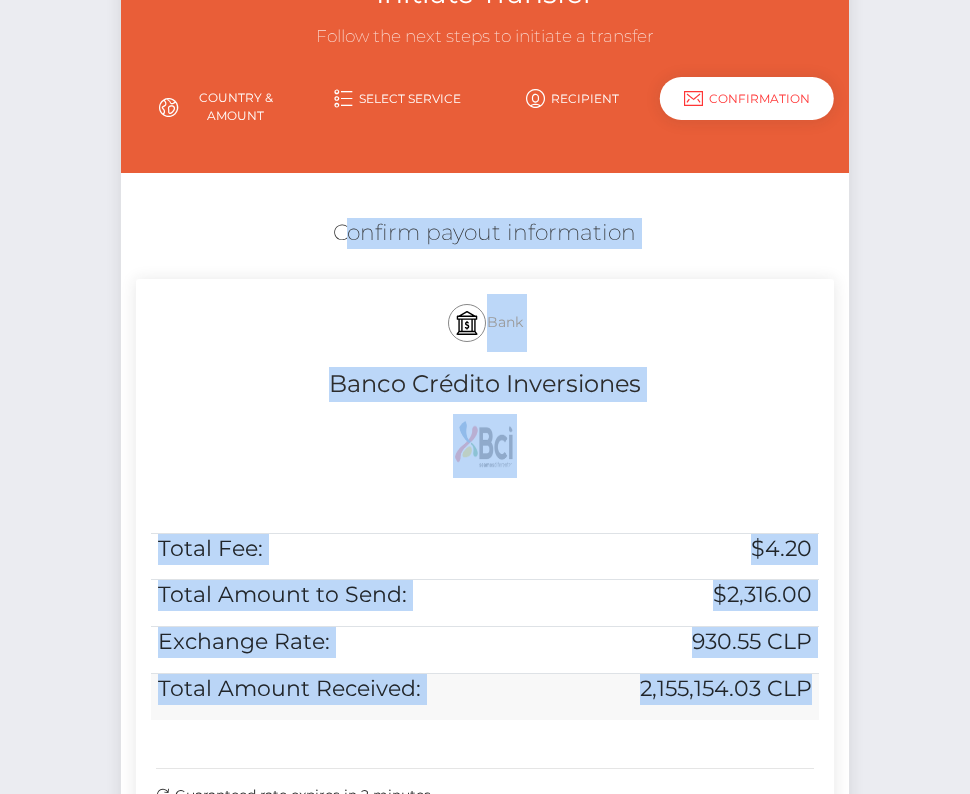 drag, startPoint x: 320, startPoint y: 221, endPoint x: 814, endPoint y: 698, distance: 686.70593 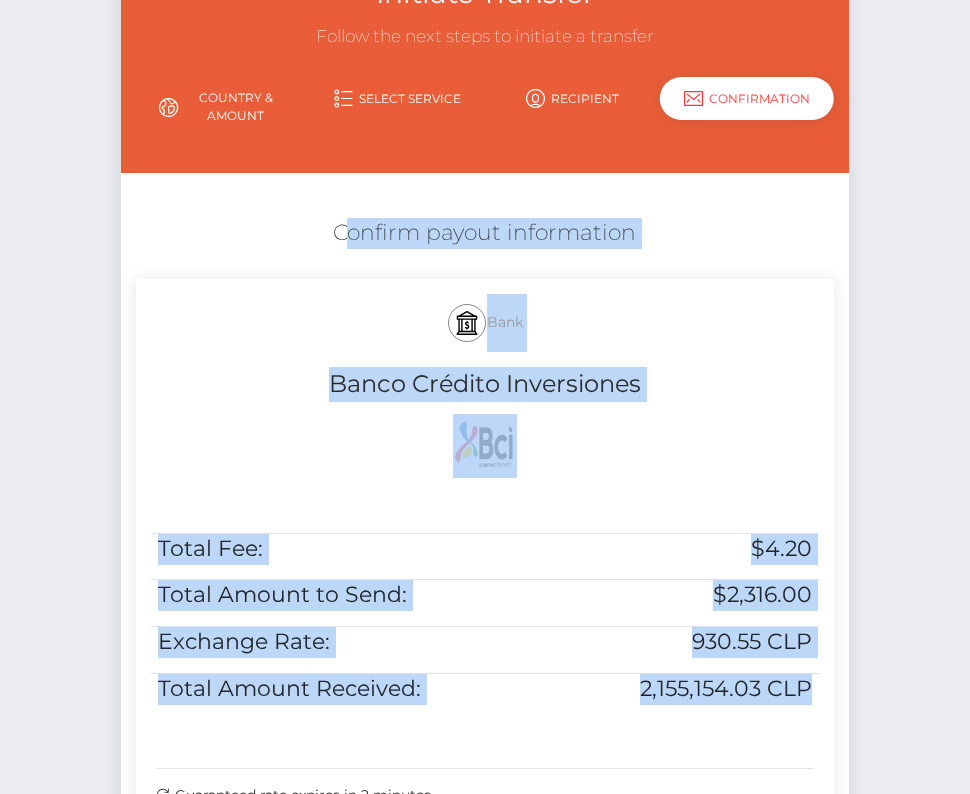 copy on "Confirm payout information
Bank
Banco Crédito Inversiones
Total Fee:
$4.20
Total Amount to Send:
$2,316.00
Exchange Rate:
930.55 CLP
Total Amount Received:
2,155,154.03 CLP" 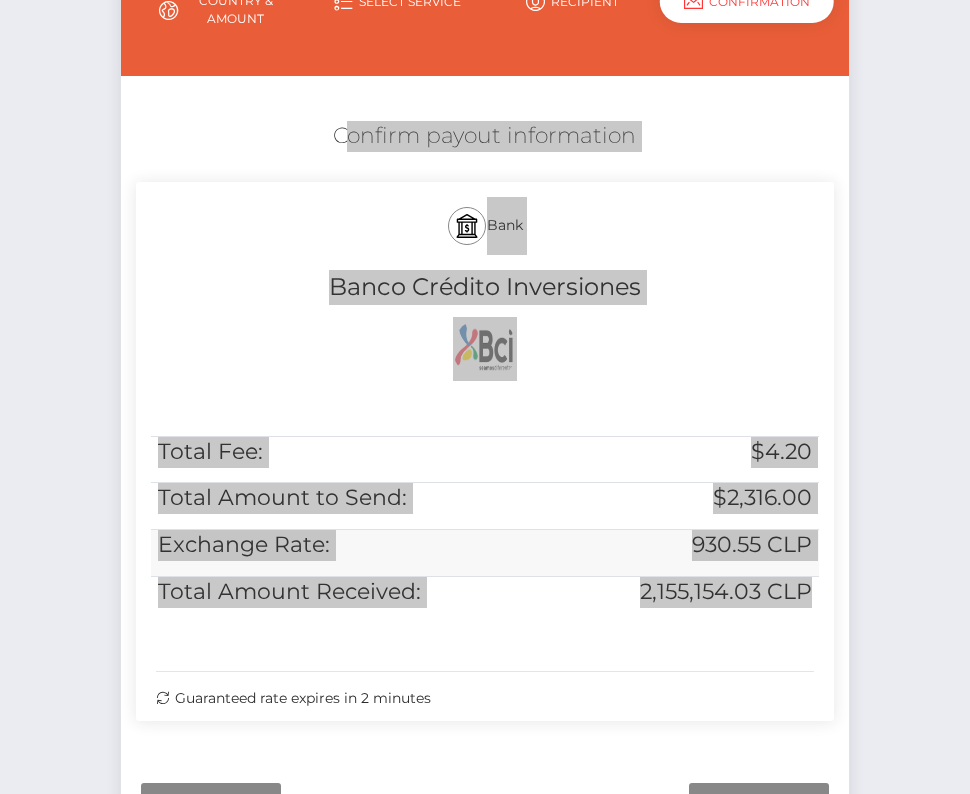 scroll, scrollTop: 381, scrollLeft: 0, axis: vertical 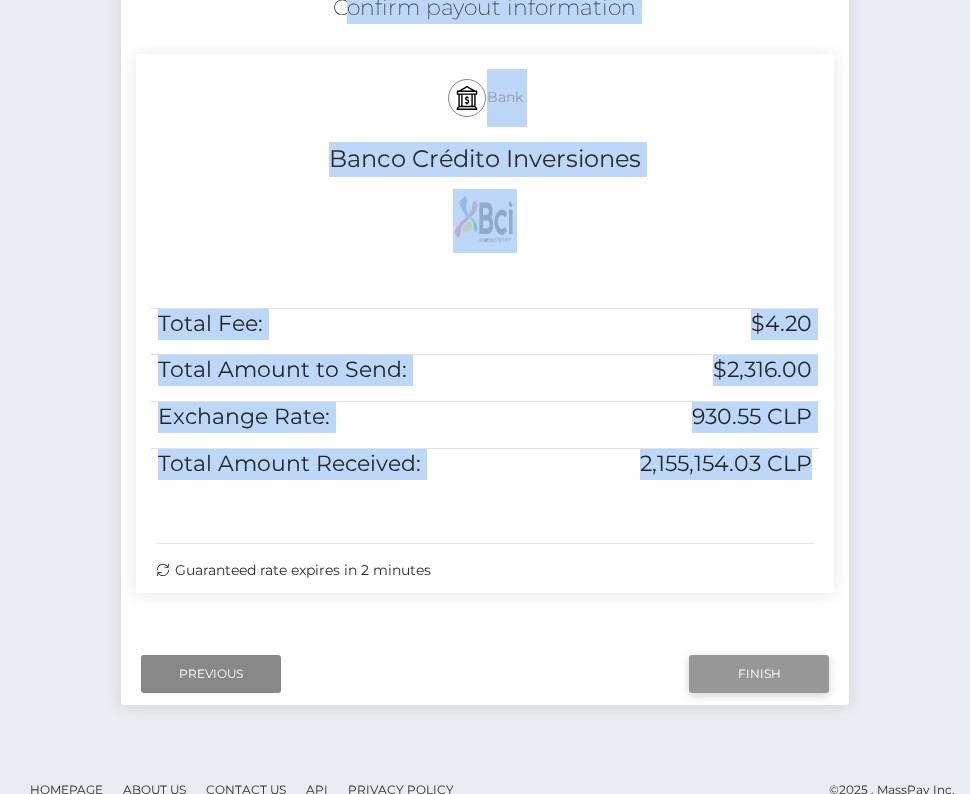 click on "Finish" at bounding box center (759, 674) 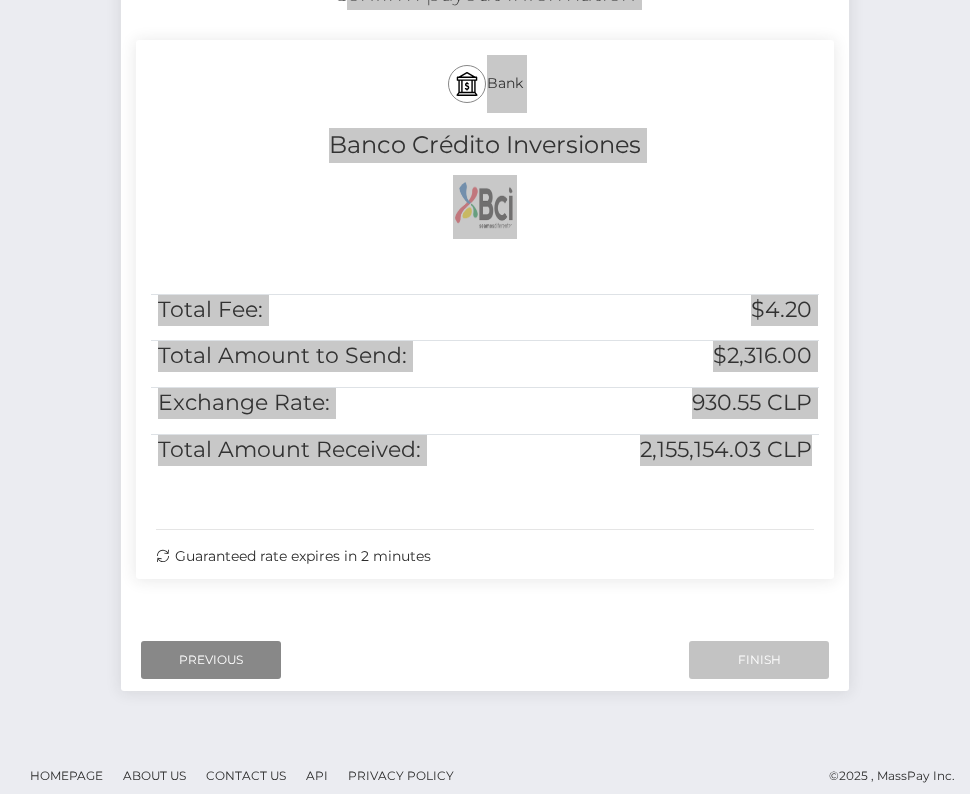 scroll, scrollTop: 408, scrollLeft: 0, axis: vertical 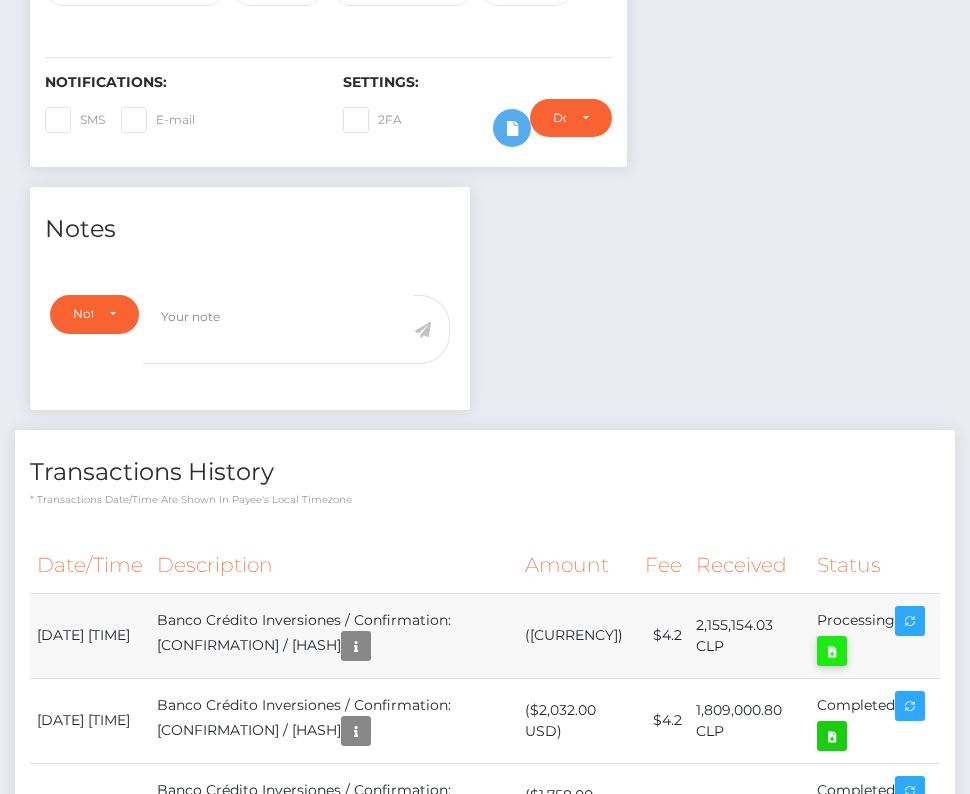 click at bounding box center (832, 651) 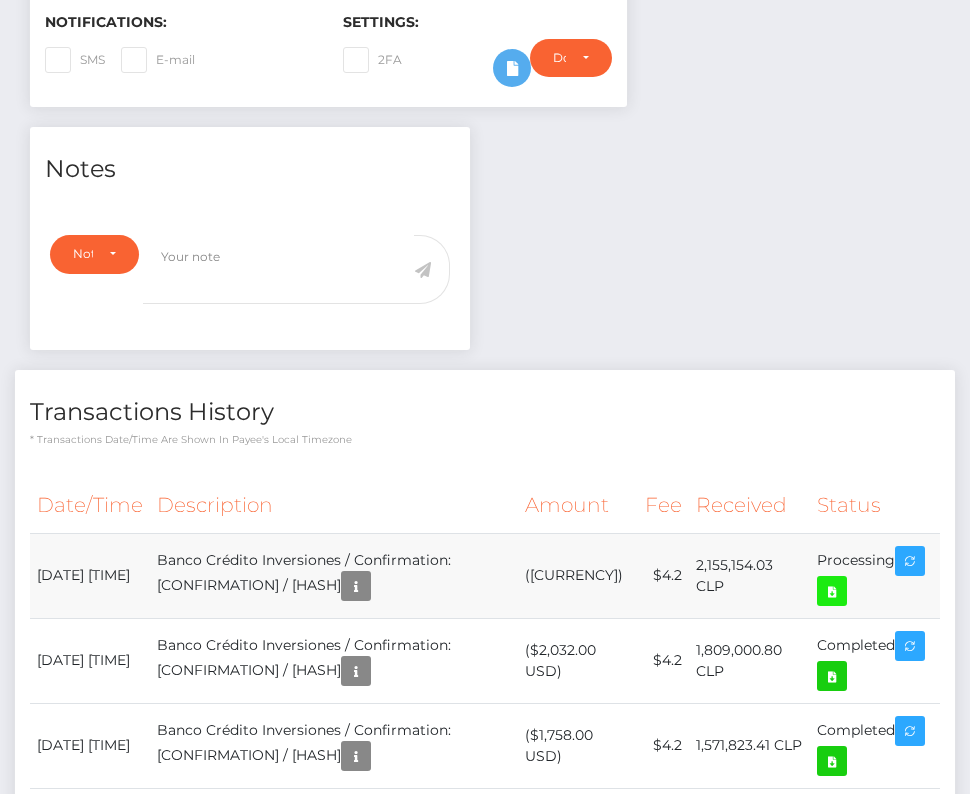 scroll, scrollTop: 506, scrollLeft: 0, axis: vertical 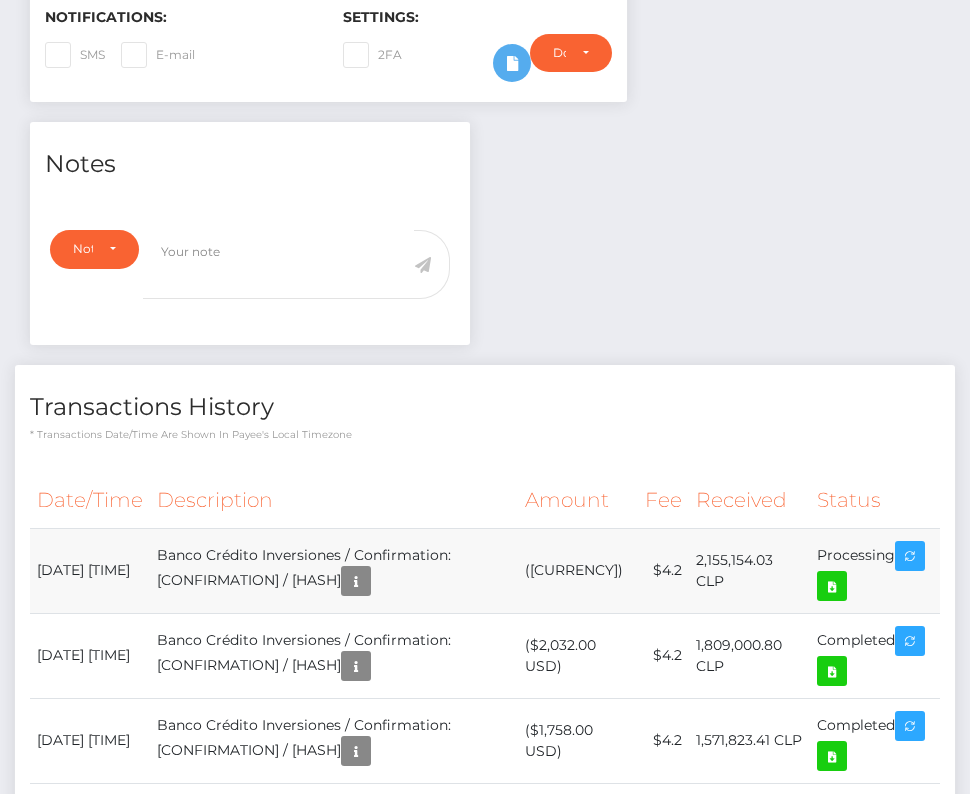 drag, startPoint x: 36, startPoint y: 601, endPoint x: 901, endPoint y: 620, distance: 865.2086 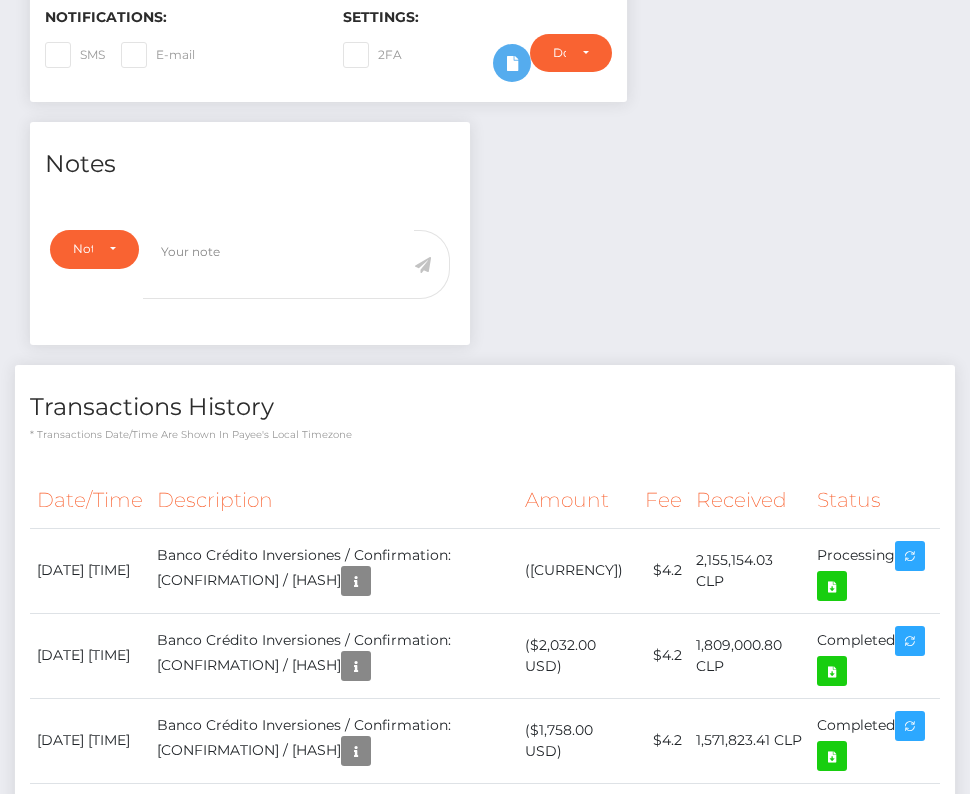 copy on "[DATE] [TIME]
Banco Crédito Inversiones / Confirmation: [CONFIRMATION] / [HASH]
([CURRENCY])
[PRICE]
[NUMBER] [CURRENCY]
Processing" 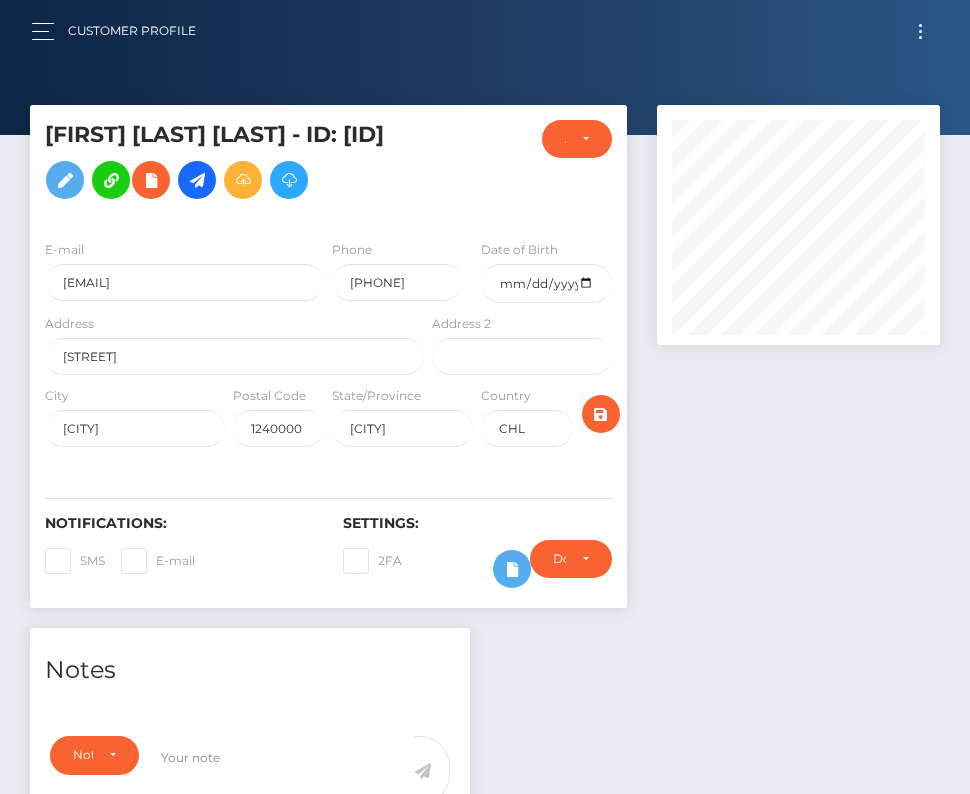 click at bounding box center [920, 31] 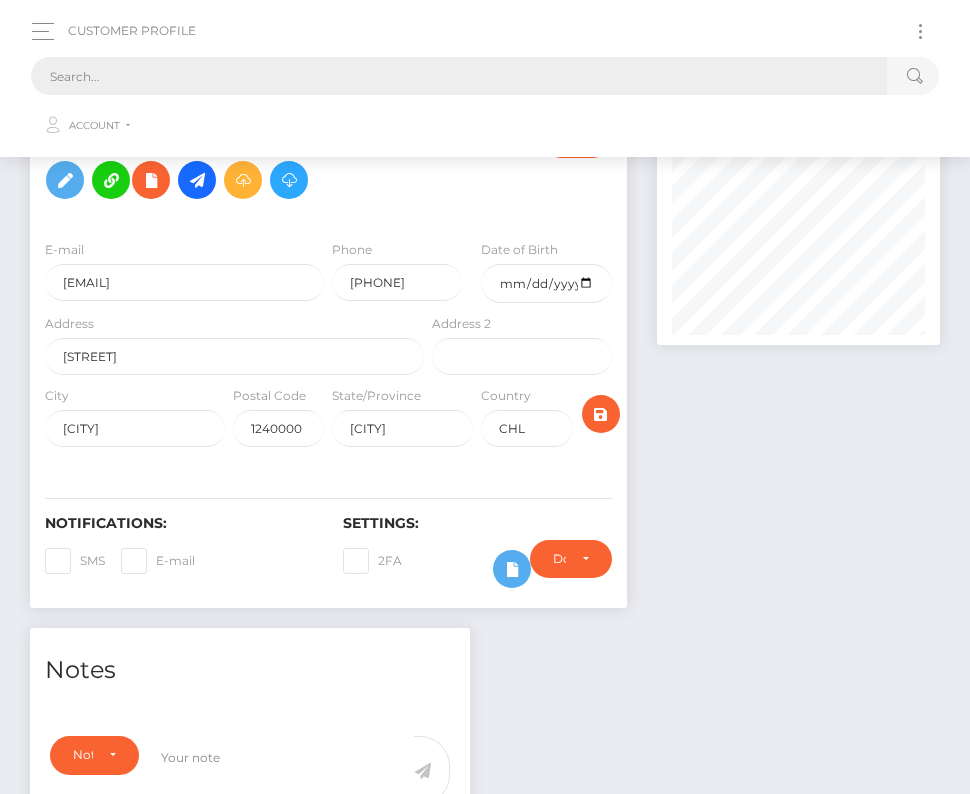 click at bounding box center (459, 76) 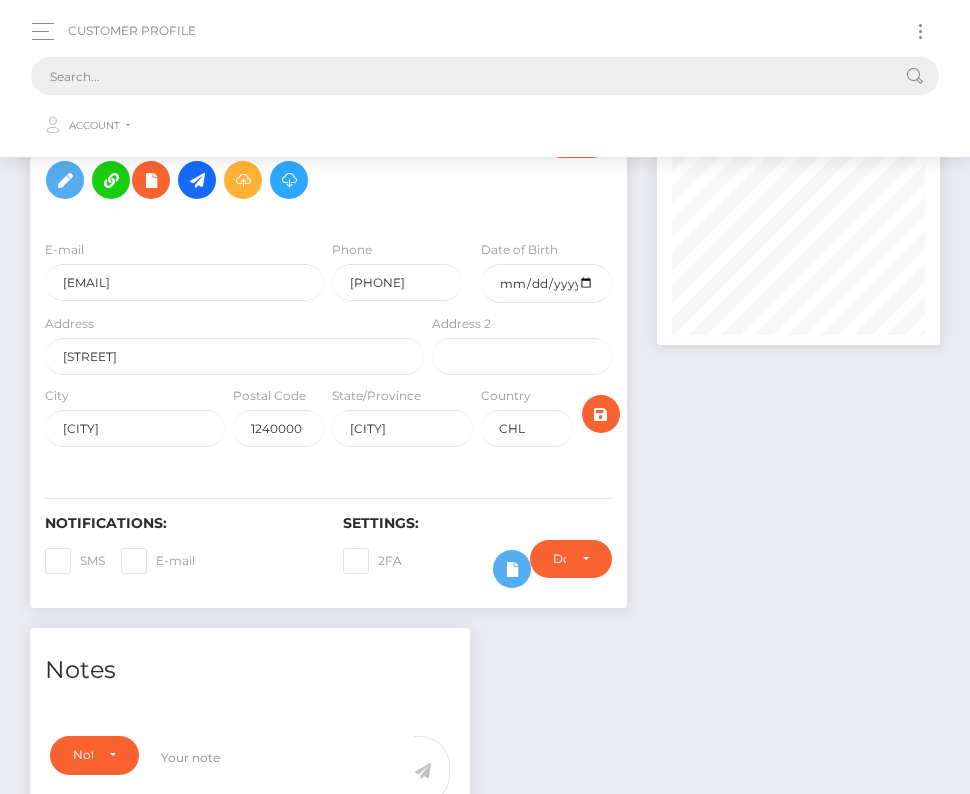 paste on "1718659" 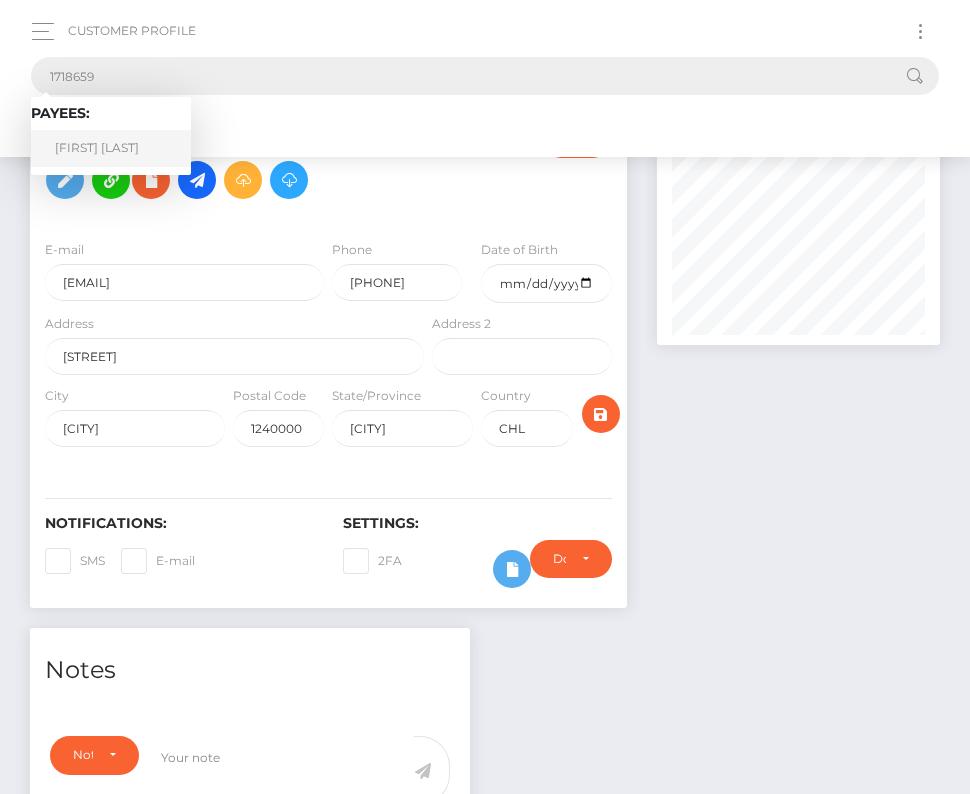 type on "1718659" 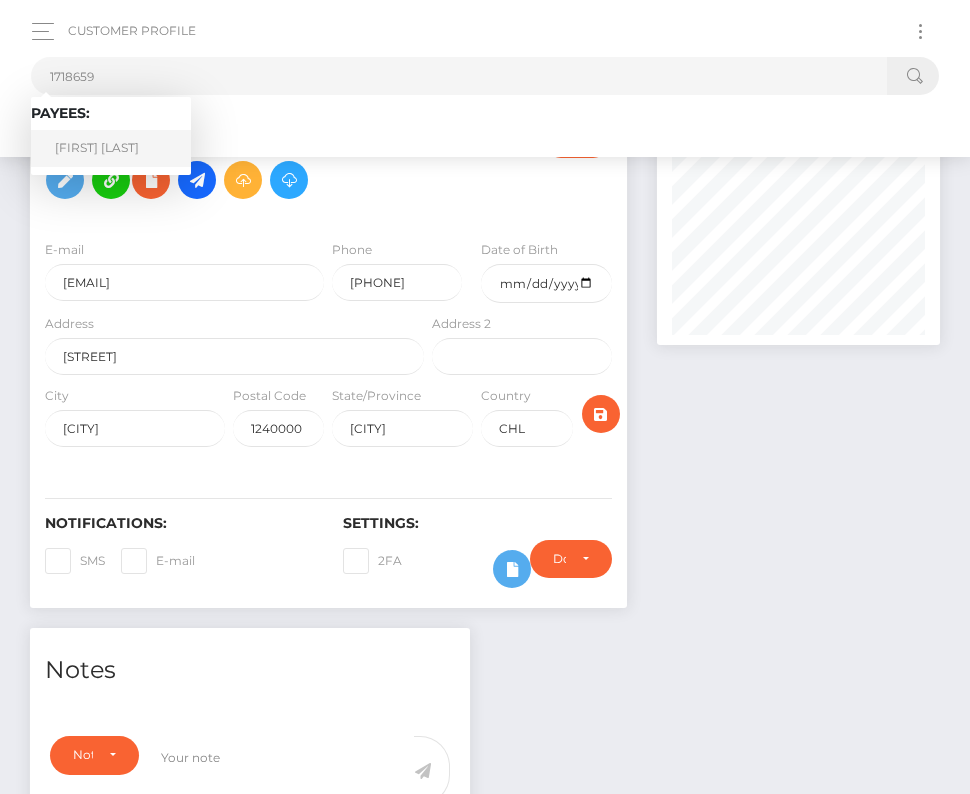 click on "[FIRST] [LAST]" at bounding box center [111, 148] 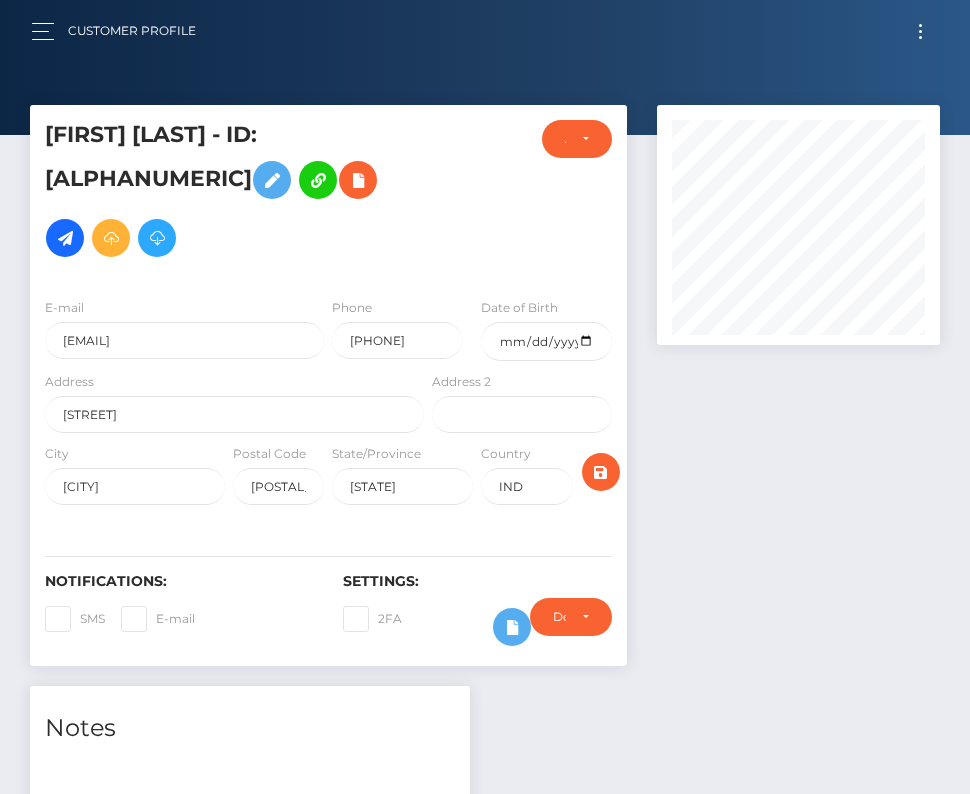 scroll, scrollTop: 0, scrollLeft: 0, axis: both 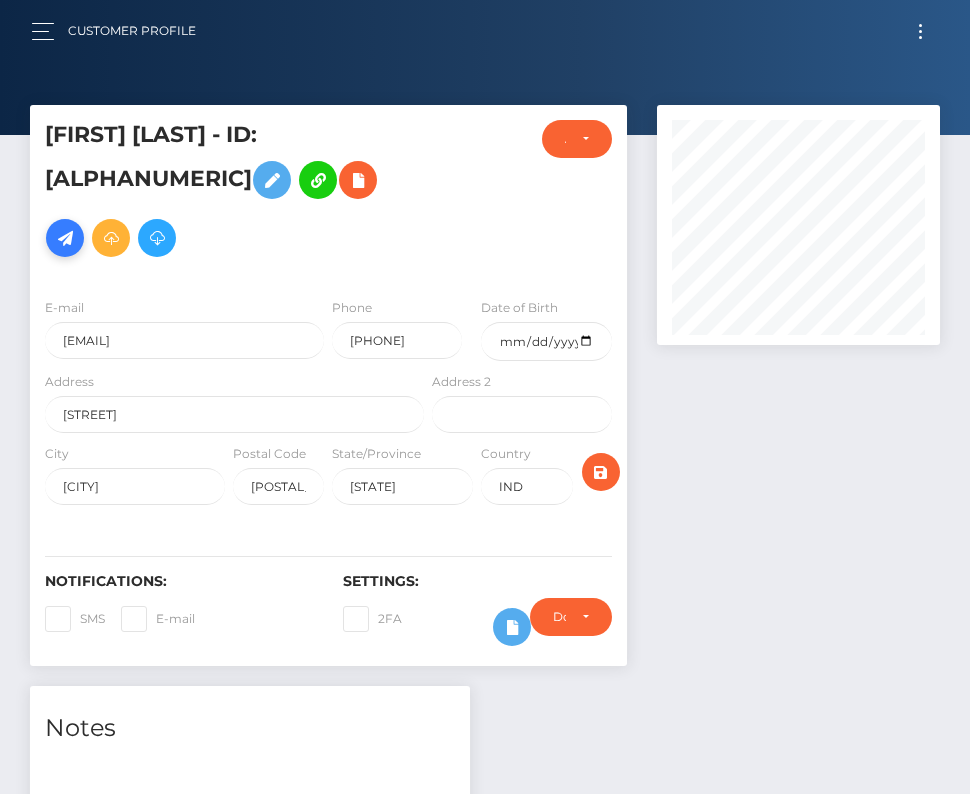 click at bounding box center (65, 238) 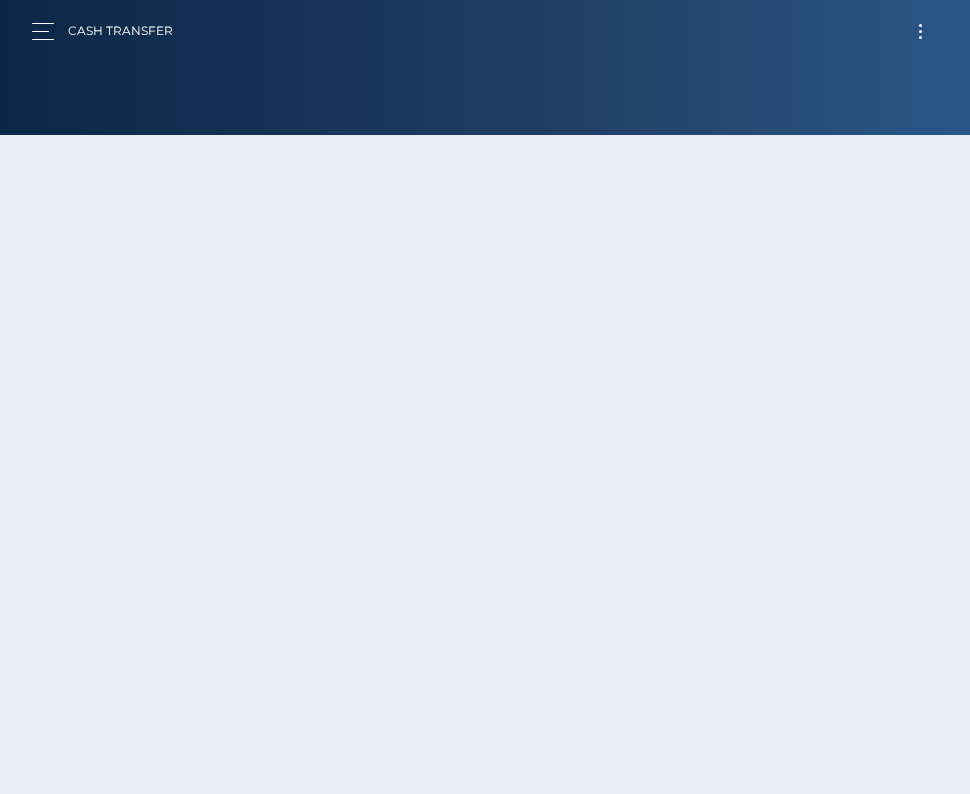 scroll, scrollTop: 0, scrollLeft: 0, axis: both 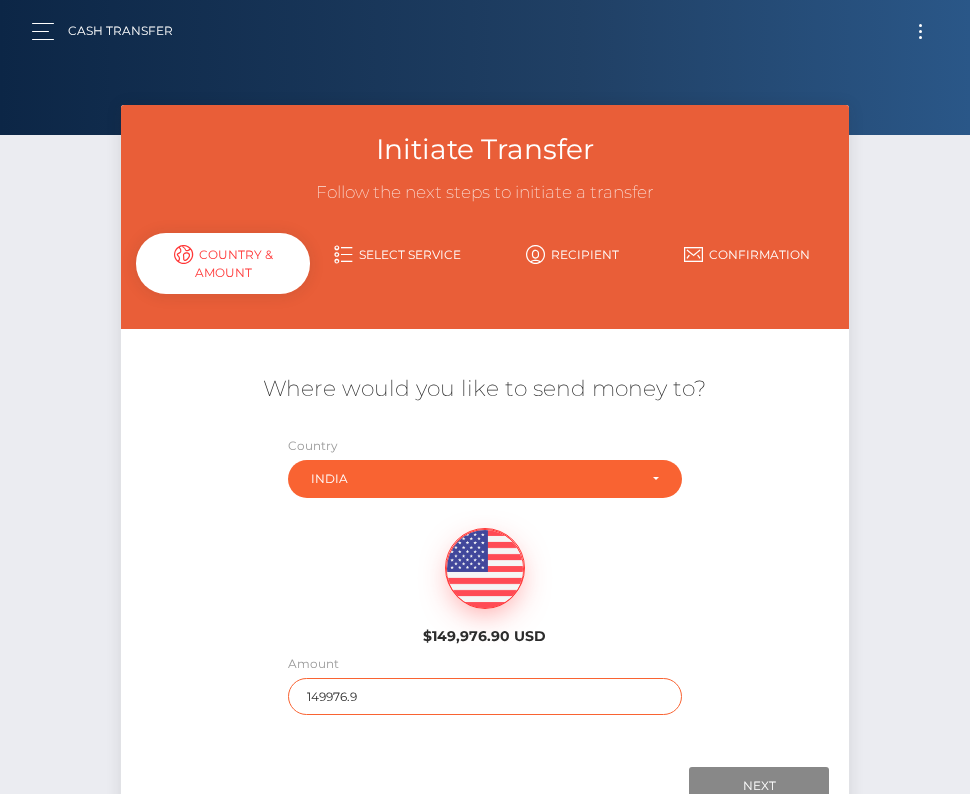 click on "149976.9" at bounding box center [485, 696] 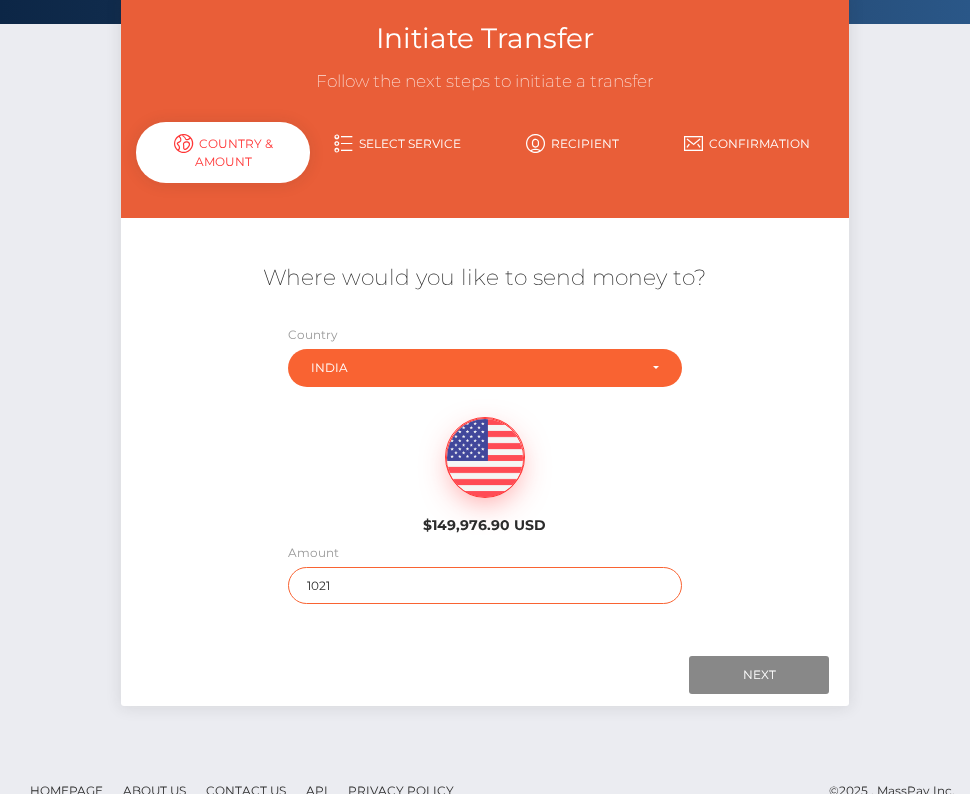 scroll, scrollTop: 140, scrollLeft: 0, axis: vertical 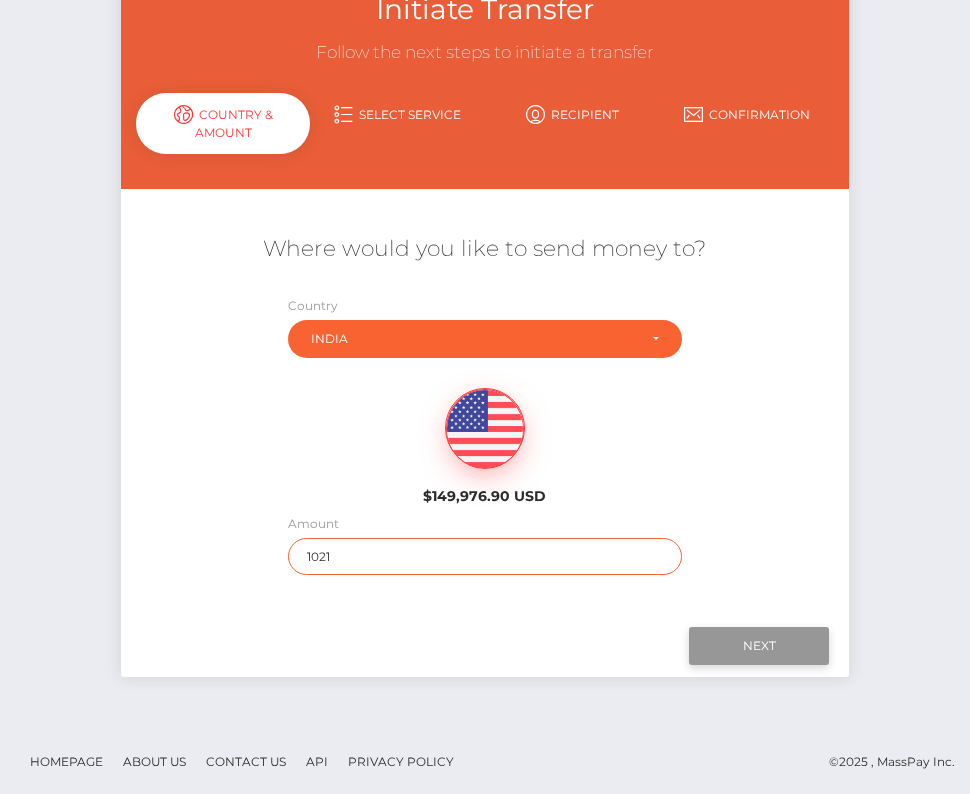 type on "1021" 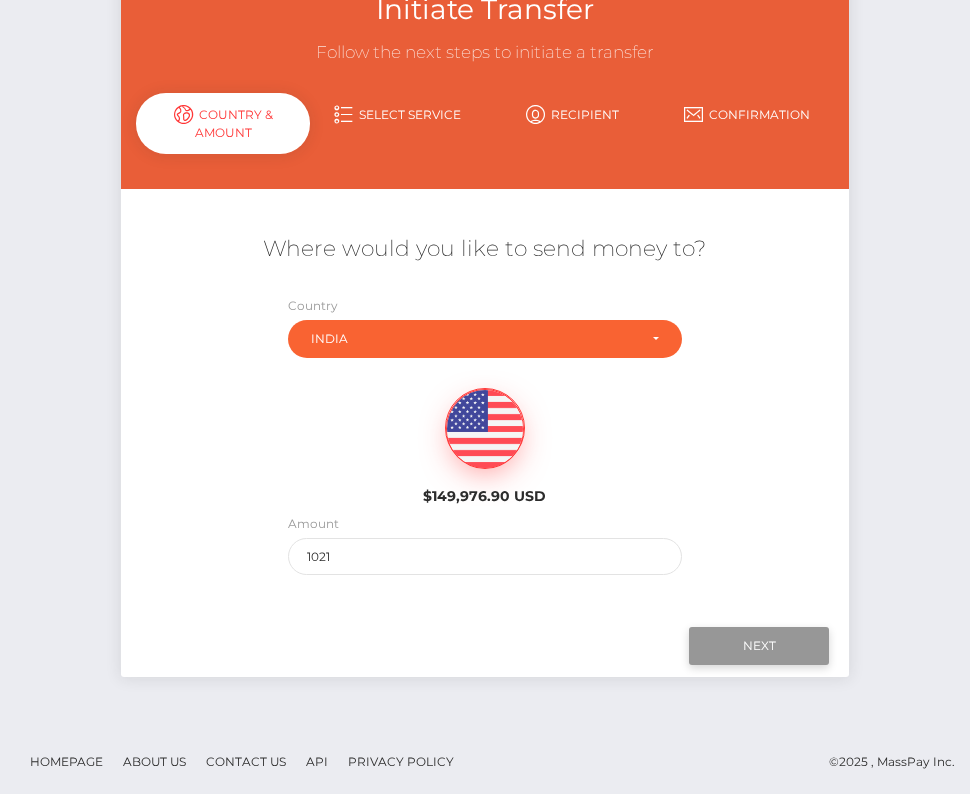 click on "Next" at bounding box center [759, 646] 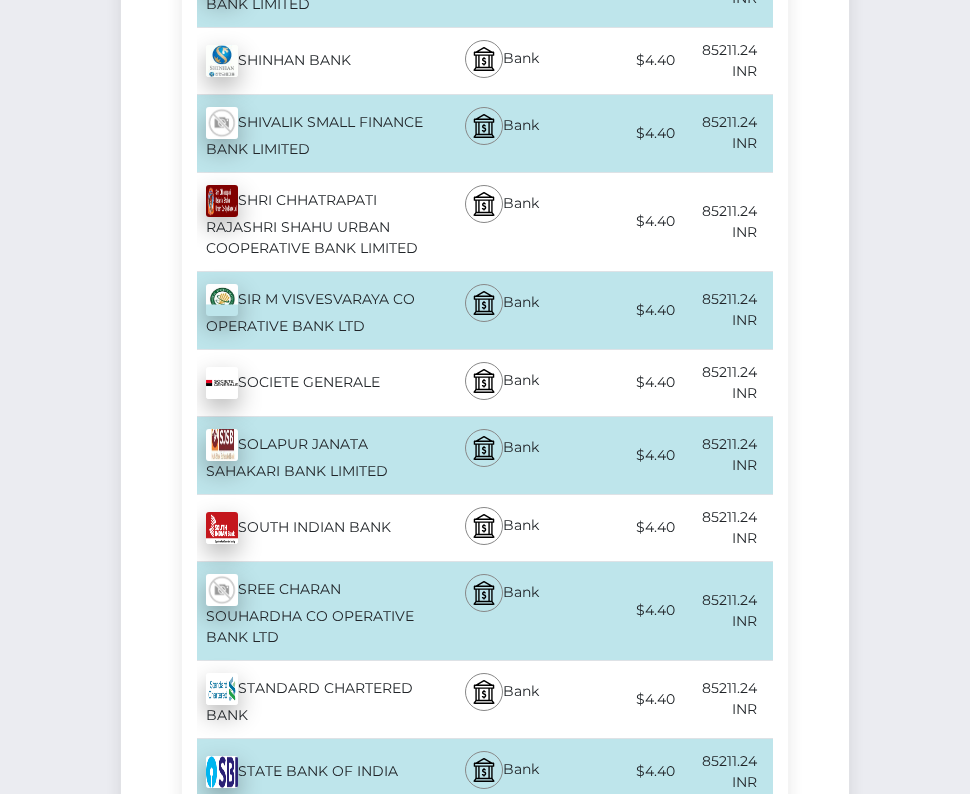 scroll, scrollTop: 15810, scrollLeft: 0, axis: vertical 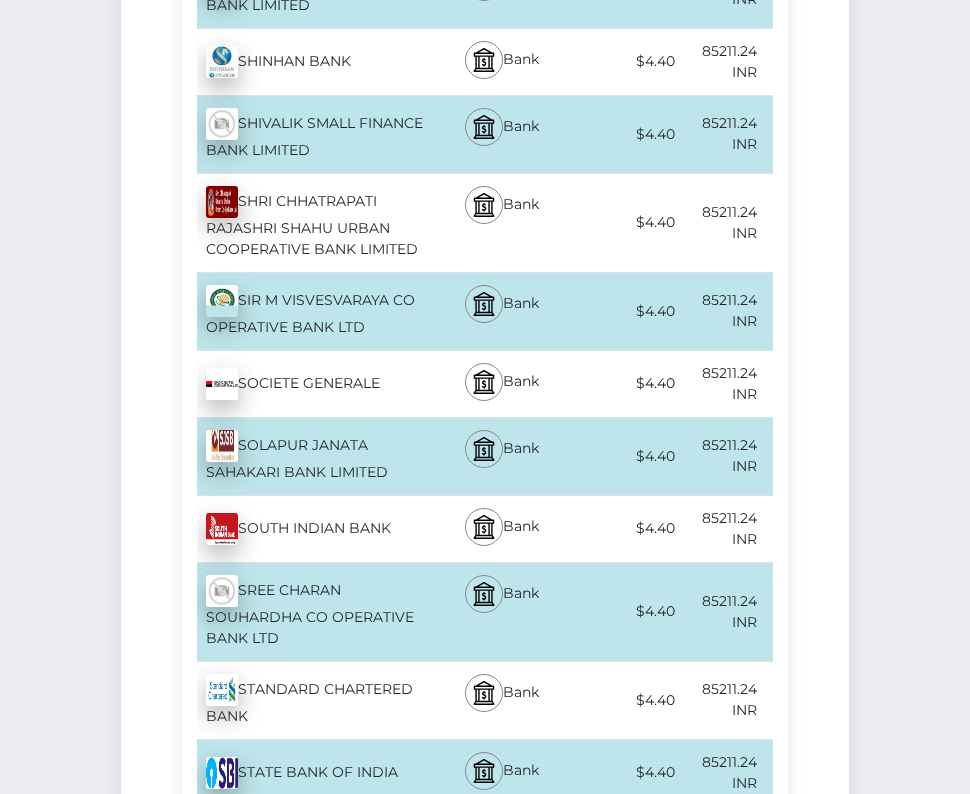 click on "STATE BANK OF INDIA  - INR" at bounding box center [305, 773] 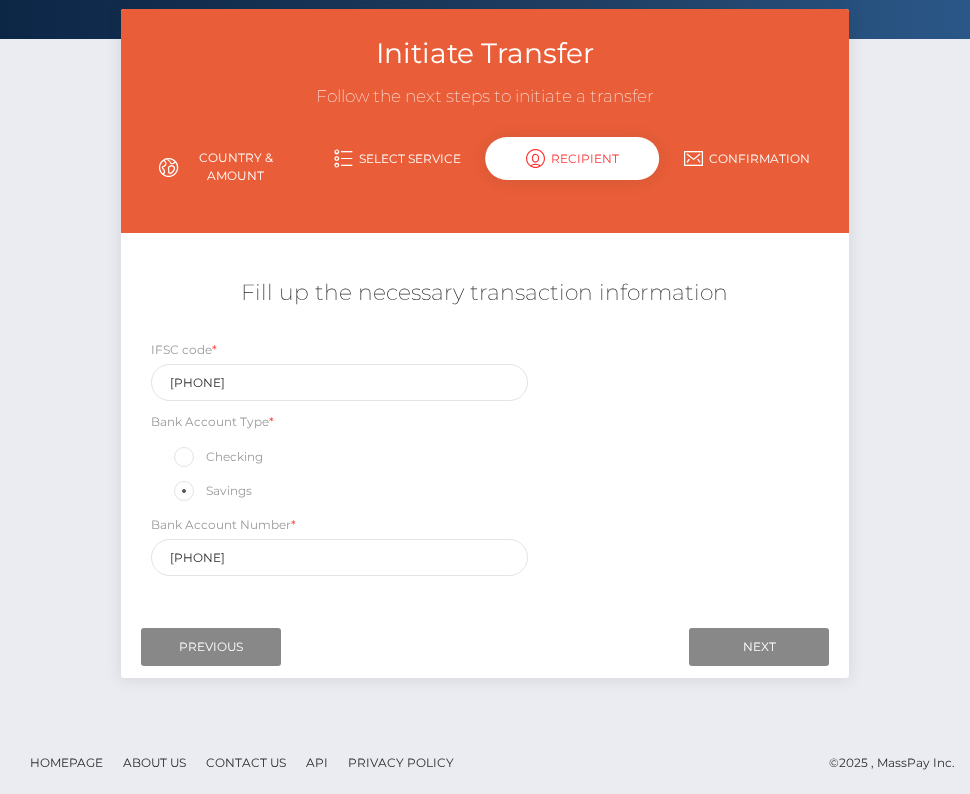 scroll, scrollTop: 0, scrollLeft: 0, axis: both 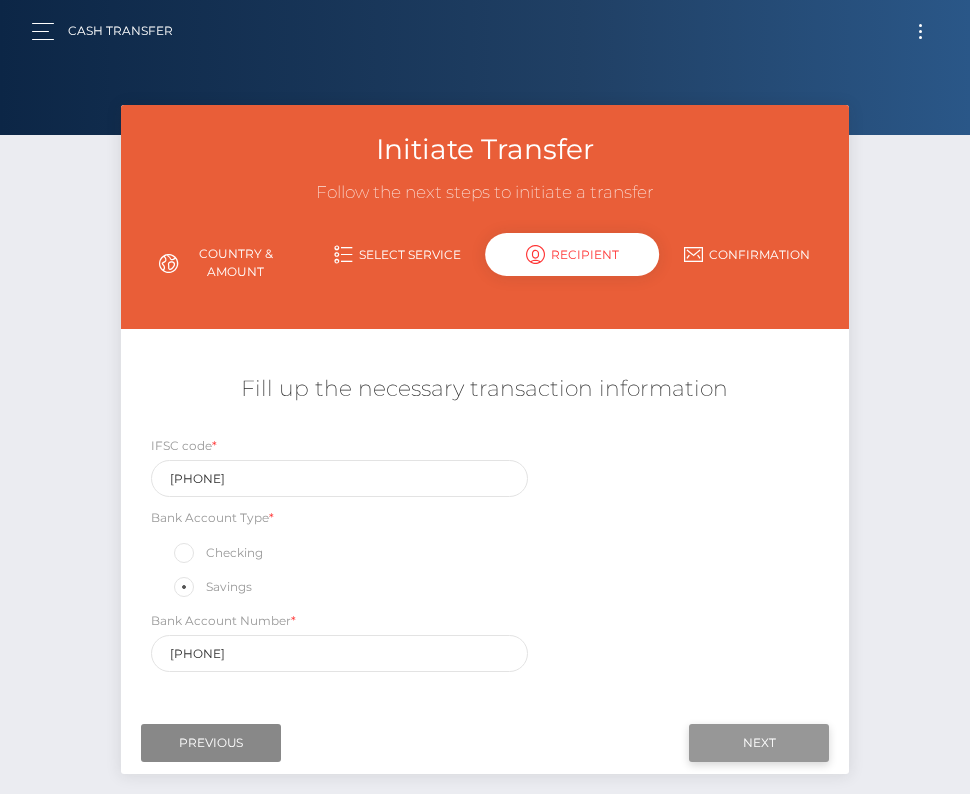 click on "Next" at bounding box center [759, 743] 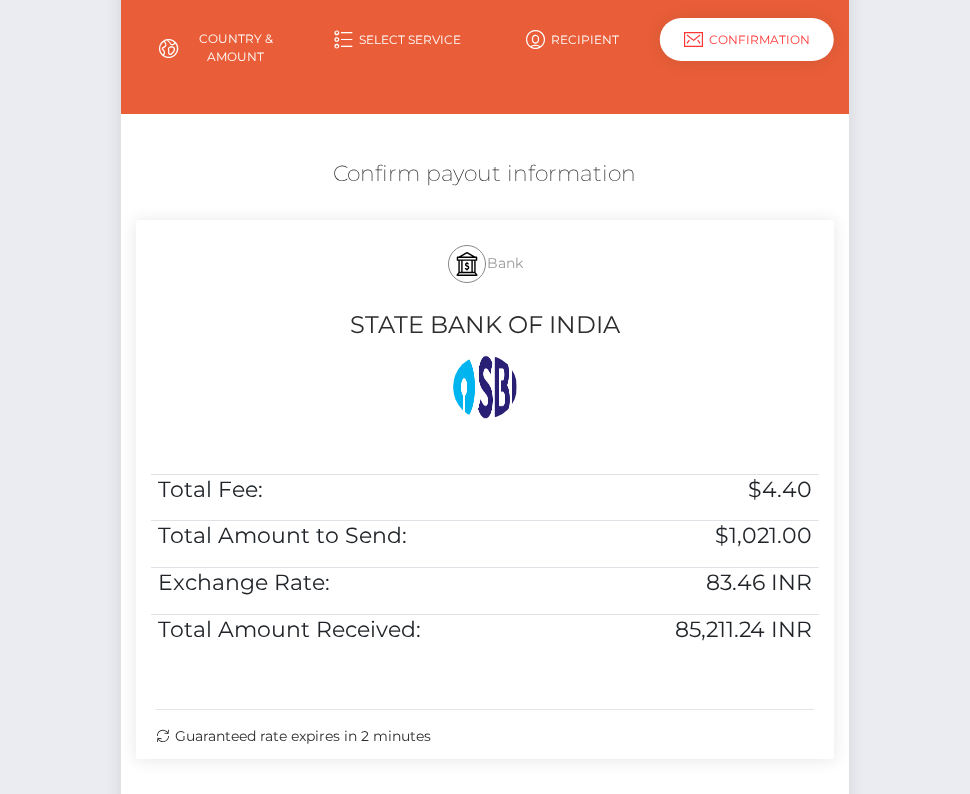 scroll, scrollTop: 262, scrollLeft: 0, axis: vertical 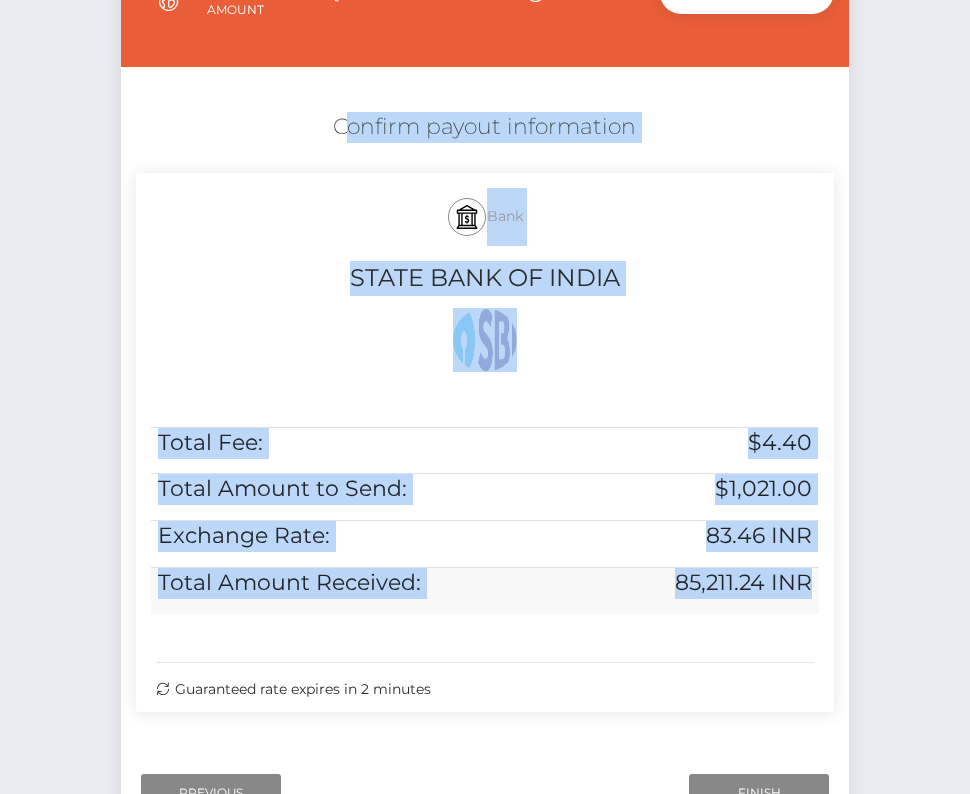 drag, startPoint x: 323, startPoint y: 121, endPoint x: 818, endPoint y: 568, distance: 666.95874 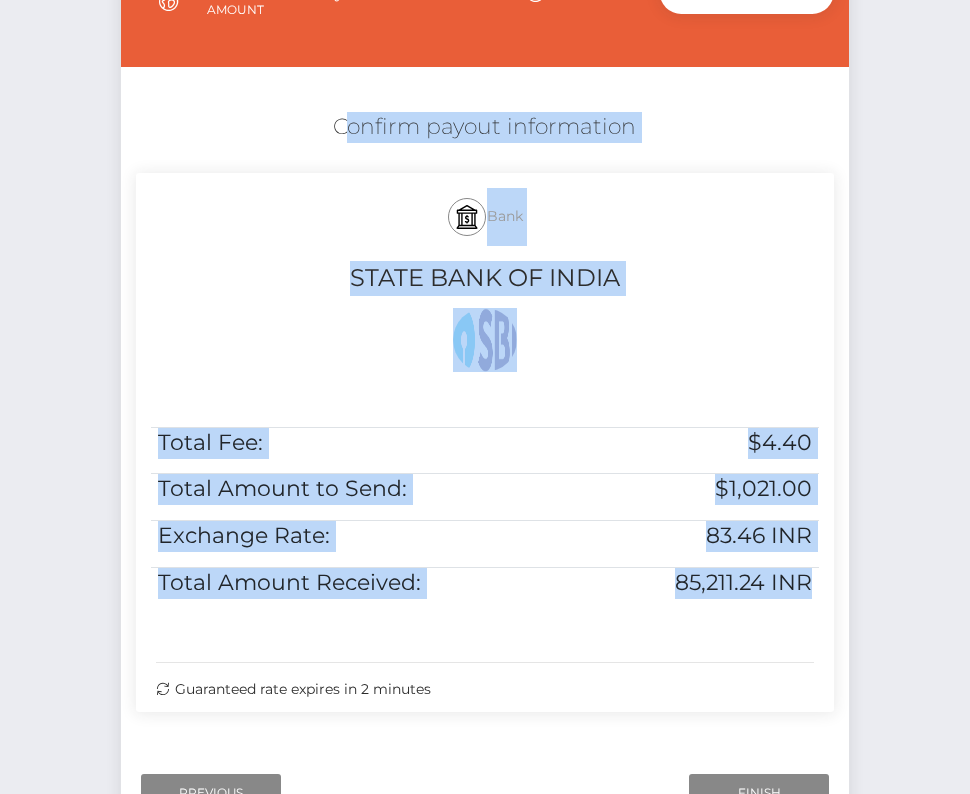 copy on "Confirm payout information
Bank
STATE BANK OF INDIA
Total Fee:
$4.40
Total Amount to Send:
$1,021.00
Exchange Rate:
83.46 INR
Total Amount Received:
85,211.24 INR" 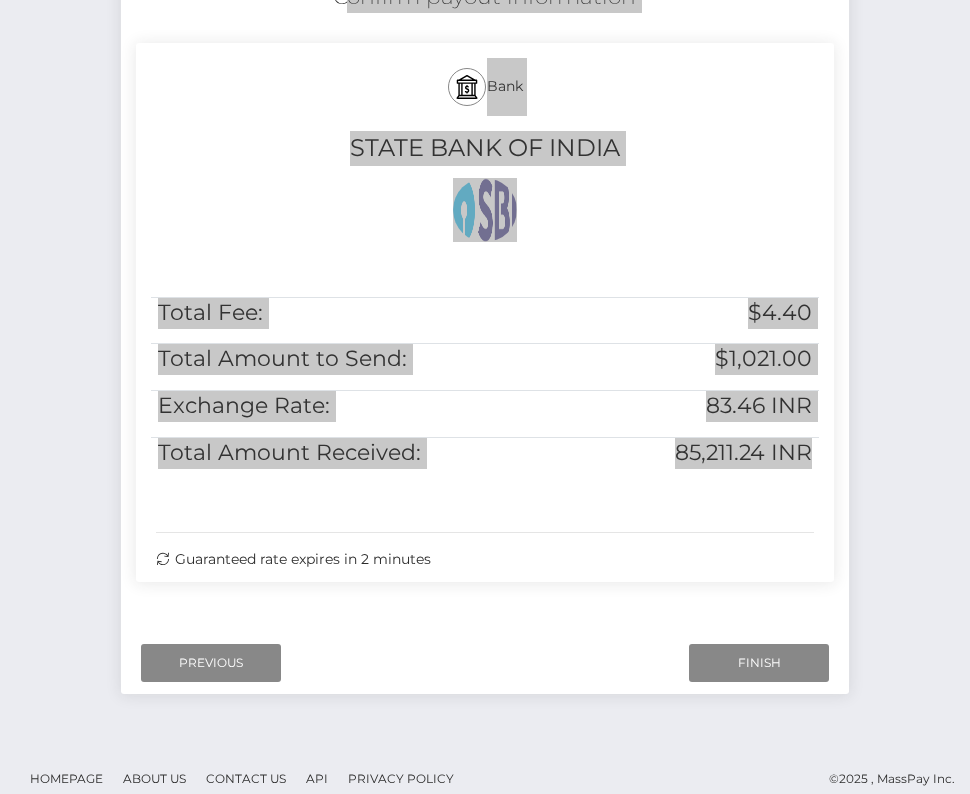 scroll, scrollTop: 408, scrollLeft: 0, axis: vertical 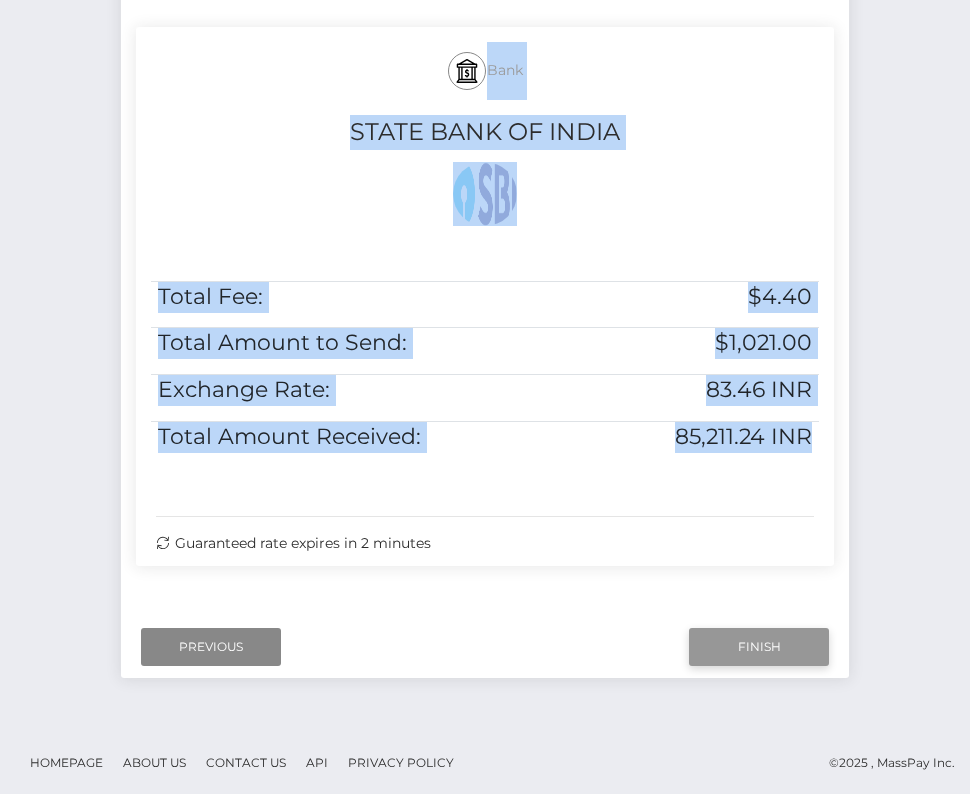 click on "Finish" at bounding box center [759, 647] 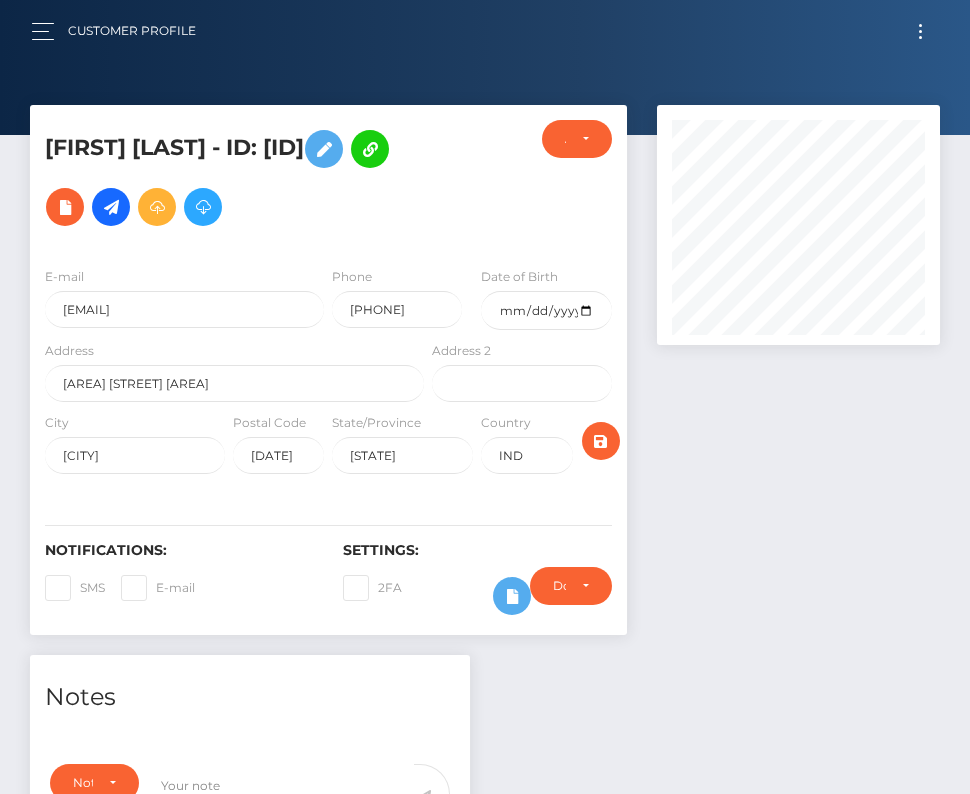 scroll, scrollTop: 0, scrollLeft: 0, axis: both 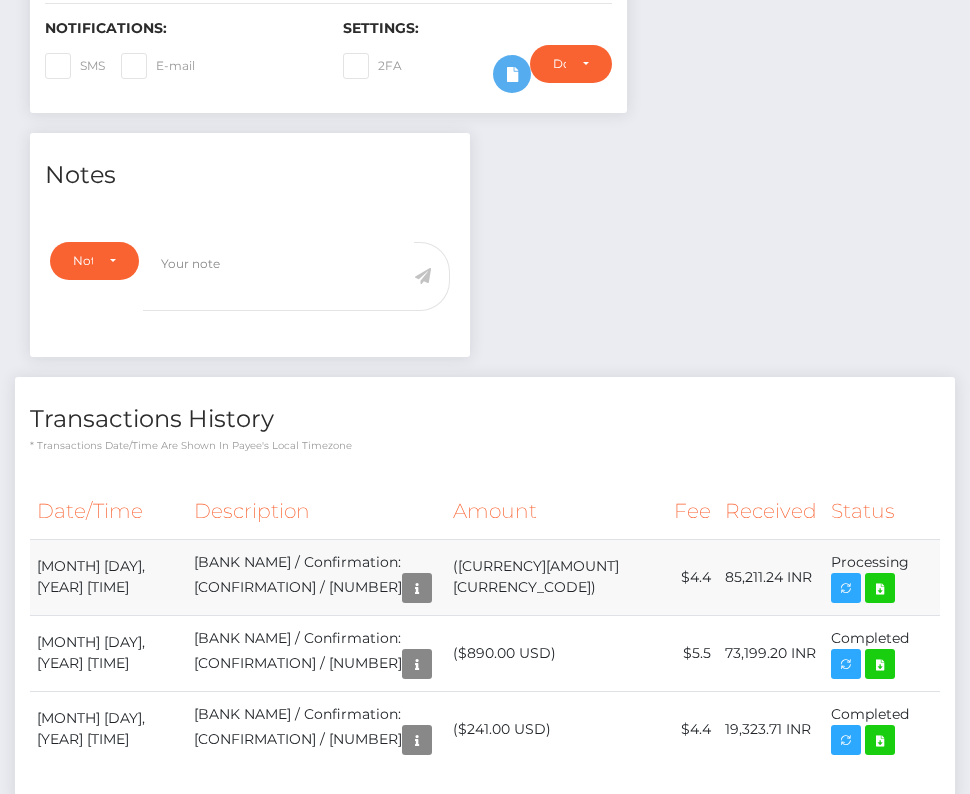 drag, startPoint x: 35, startPoint y: 529, endPoint x: 906, endPoint y: 533, distance: 871.00916 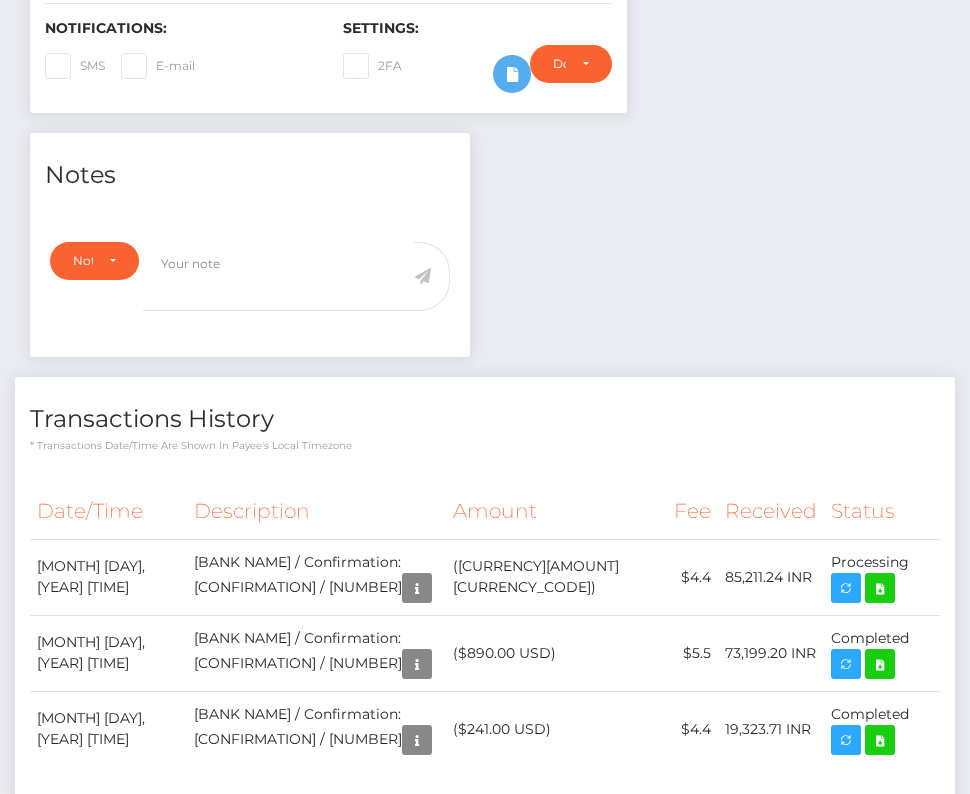 copy on "August  4, 2025 04:09PM
STATE BANK OF INDIA / Confirmation: MSP59b5df7708a04ce / 68908d747ac81
($1,021.00 USD)
$4.4
85,211.24 INR
Processing" 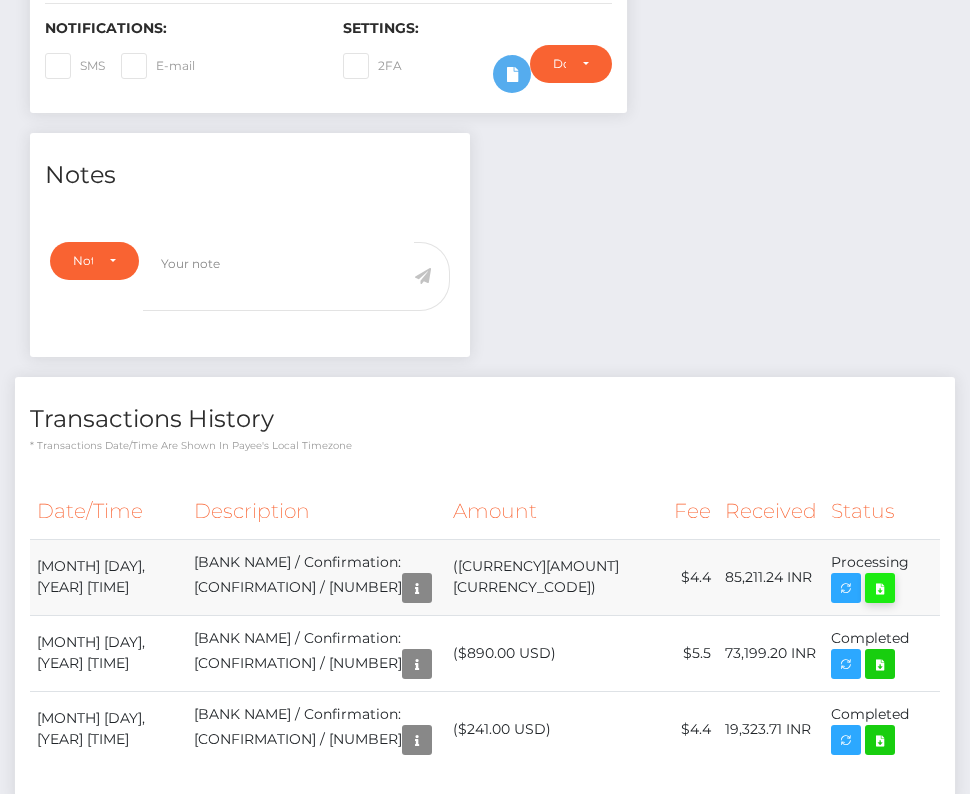 click at bounding box center (880, 588) 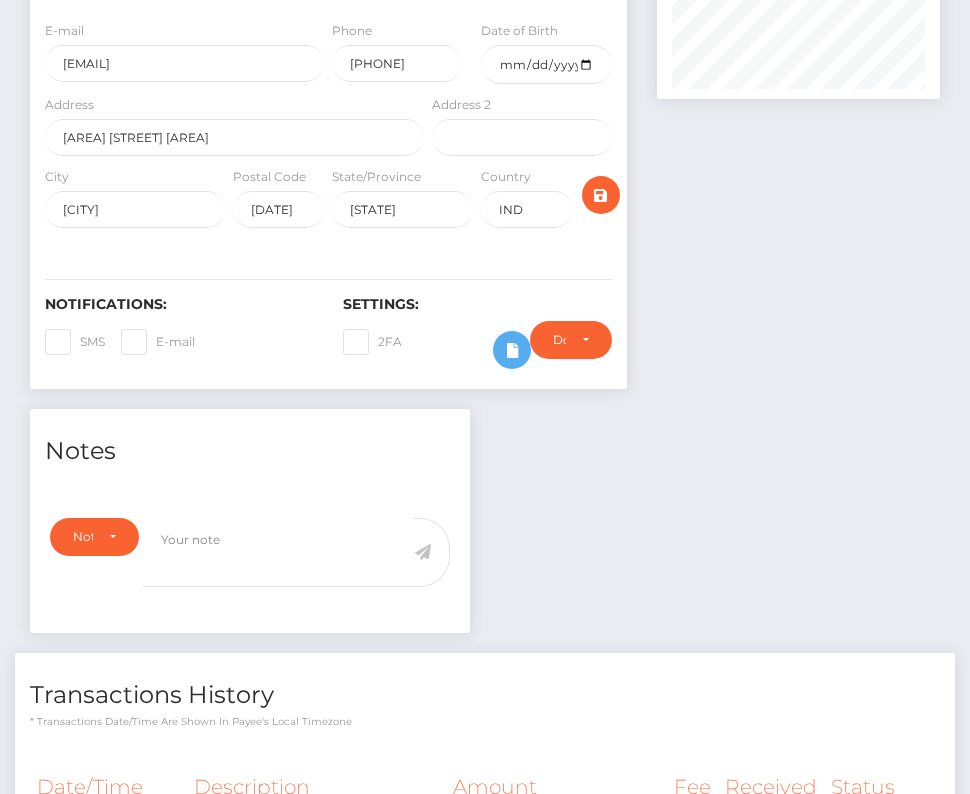 scroll, scrollTop: 0, scrollLeft: 0, axis: both 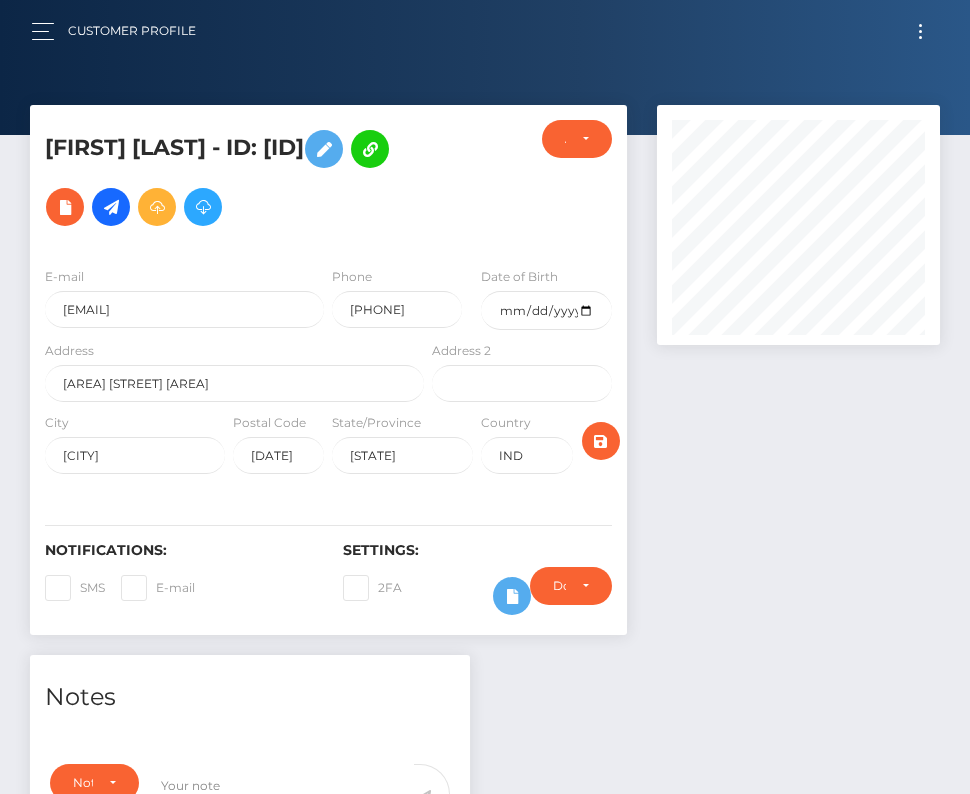 click at bounding box center [920, 31] 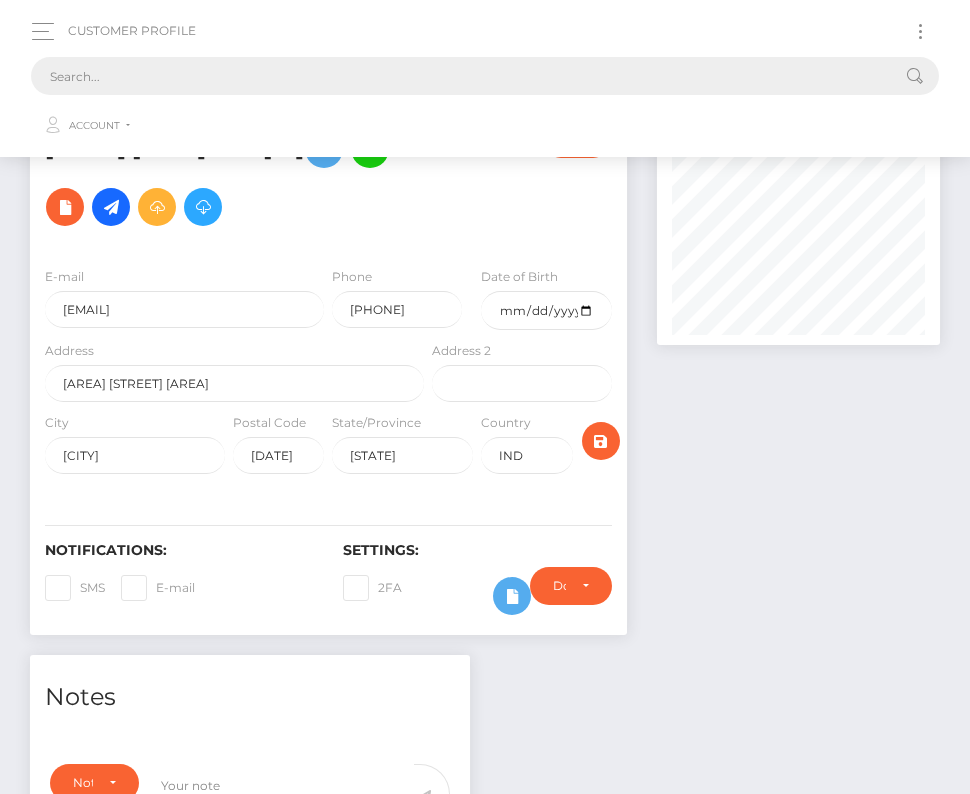 click at bounding box center [459, 76] 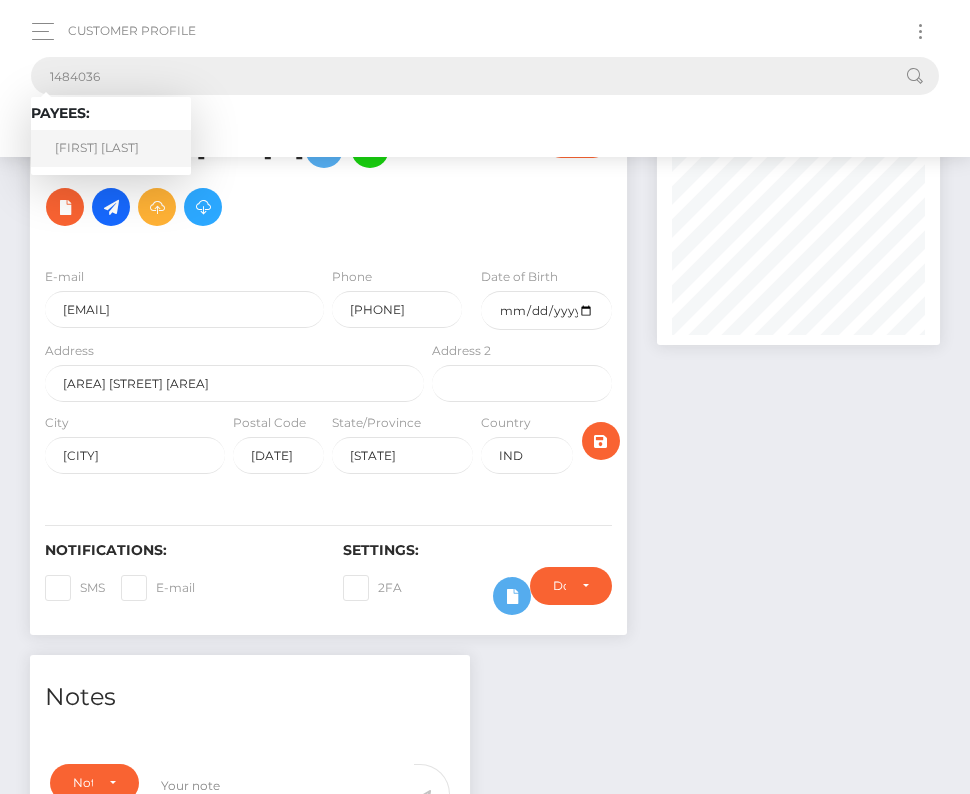 type on "1484036" 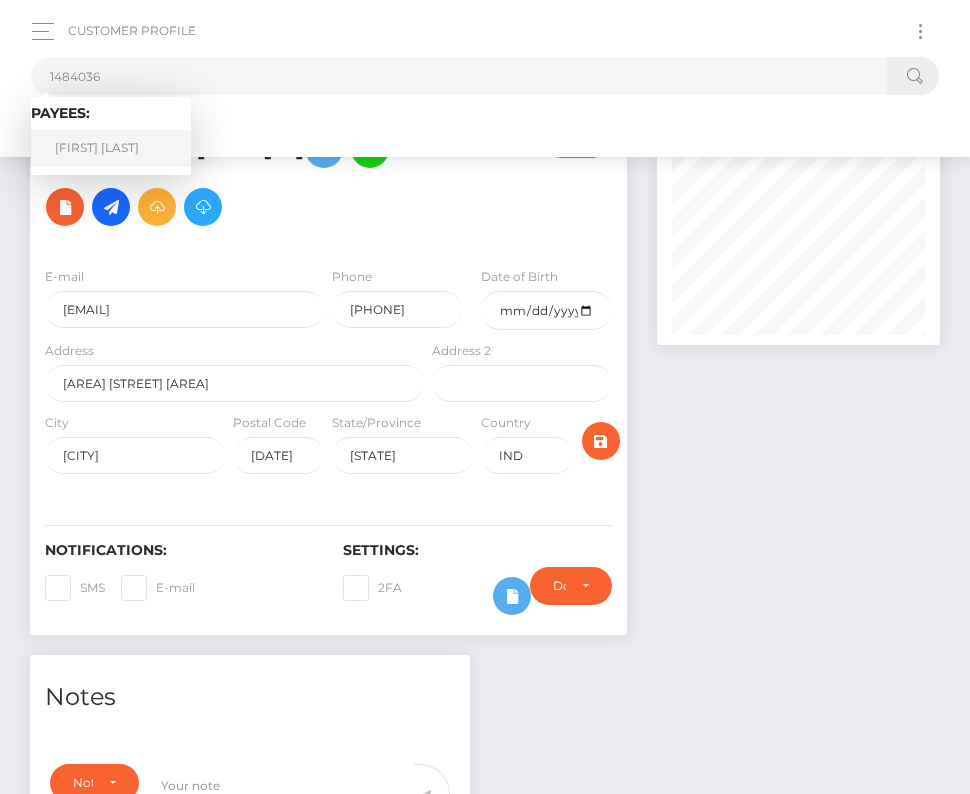 click on "Adrien  Perret" at bounding box center [111, 148] 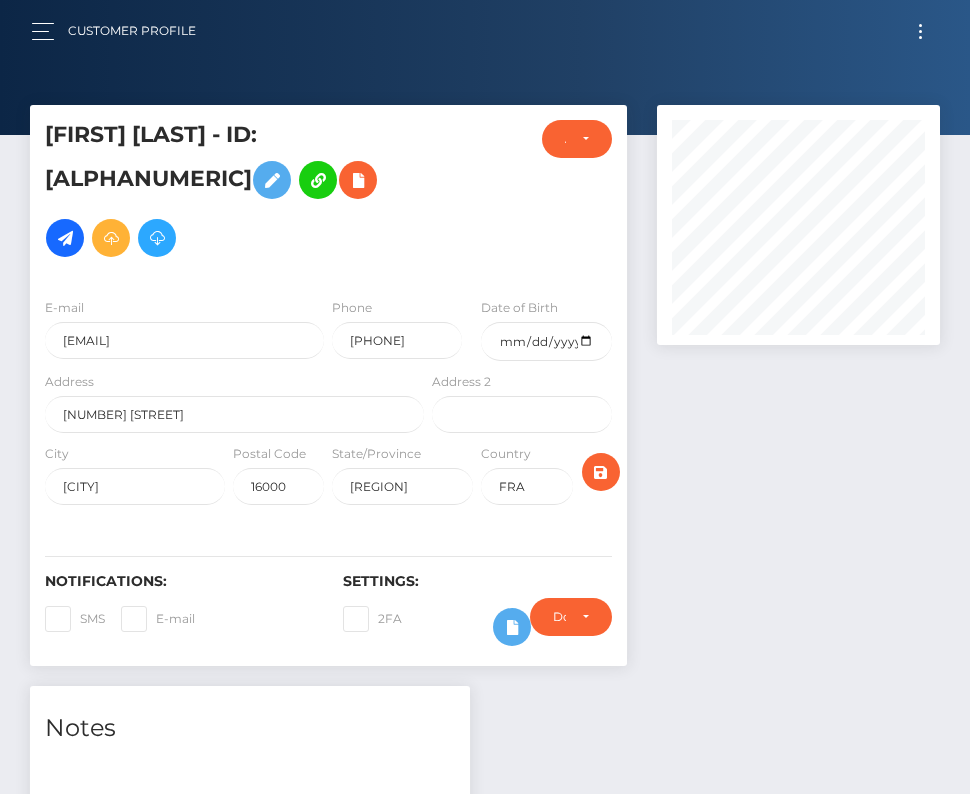 scroll, scrollTop: 0, scrollLeft: 0, axis: both 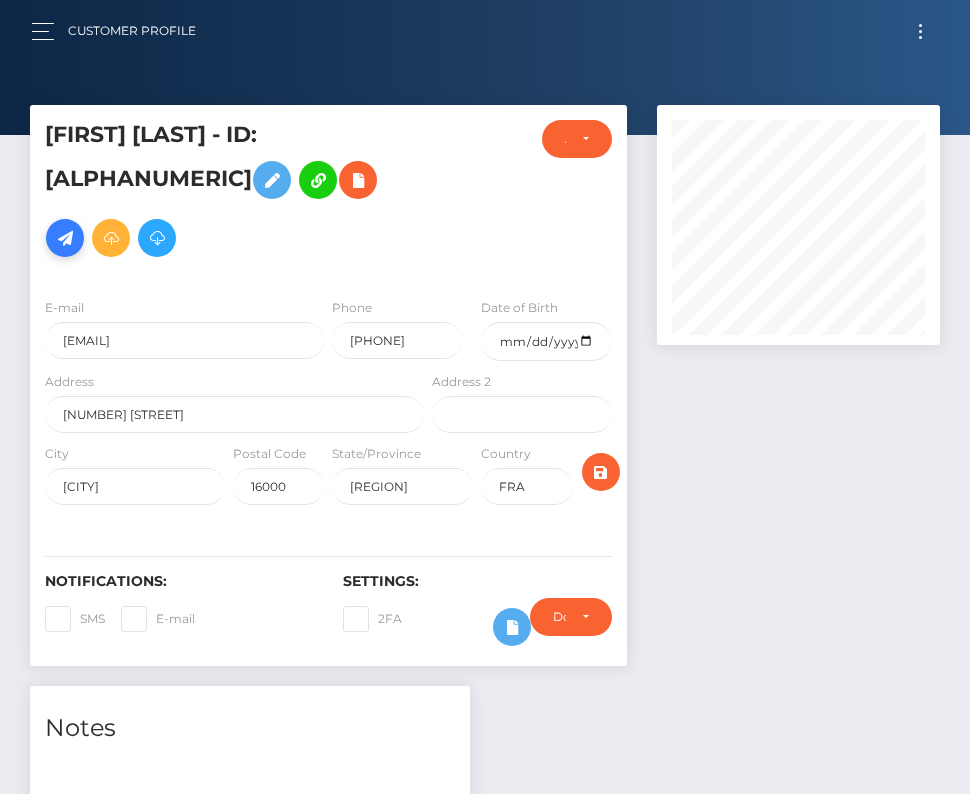 click at bounding box center (65, 238) 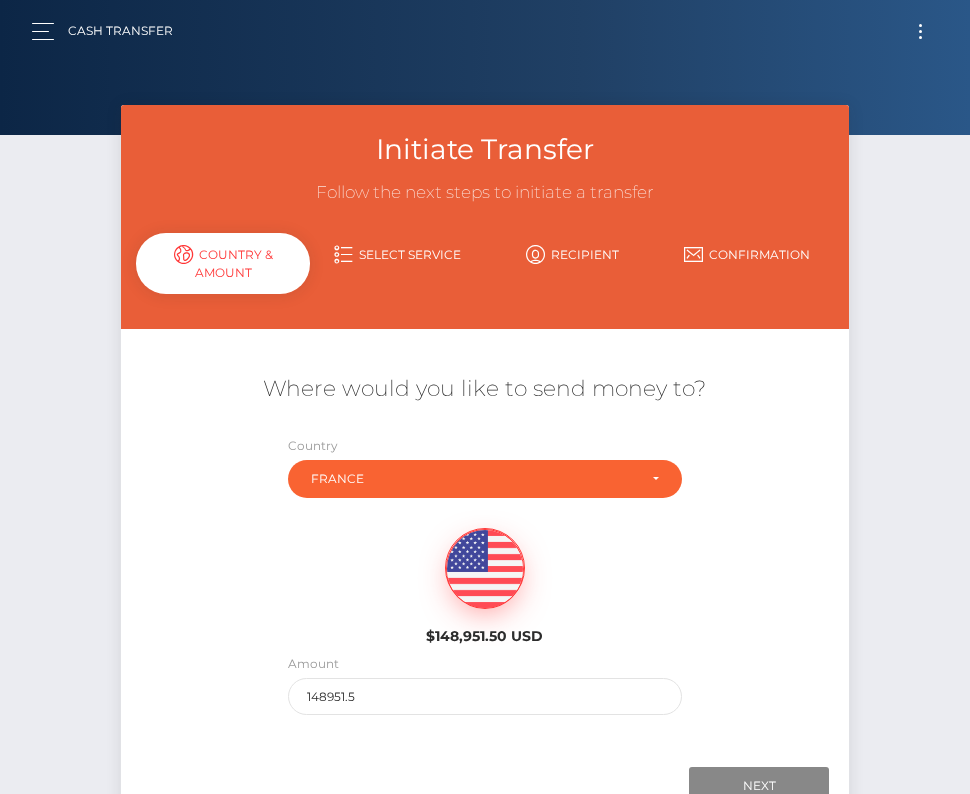 scroll, scrollTop: 0, scrollLeft: 0, axis: both 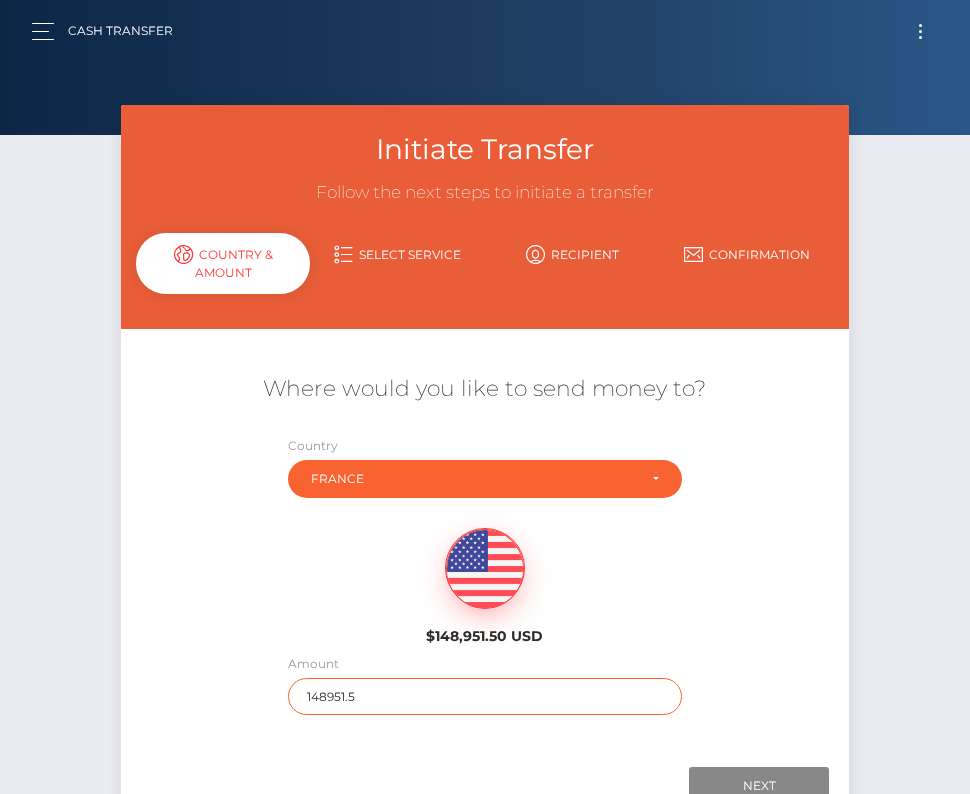 click on "148951.5" at bounding box center (485, 696) 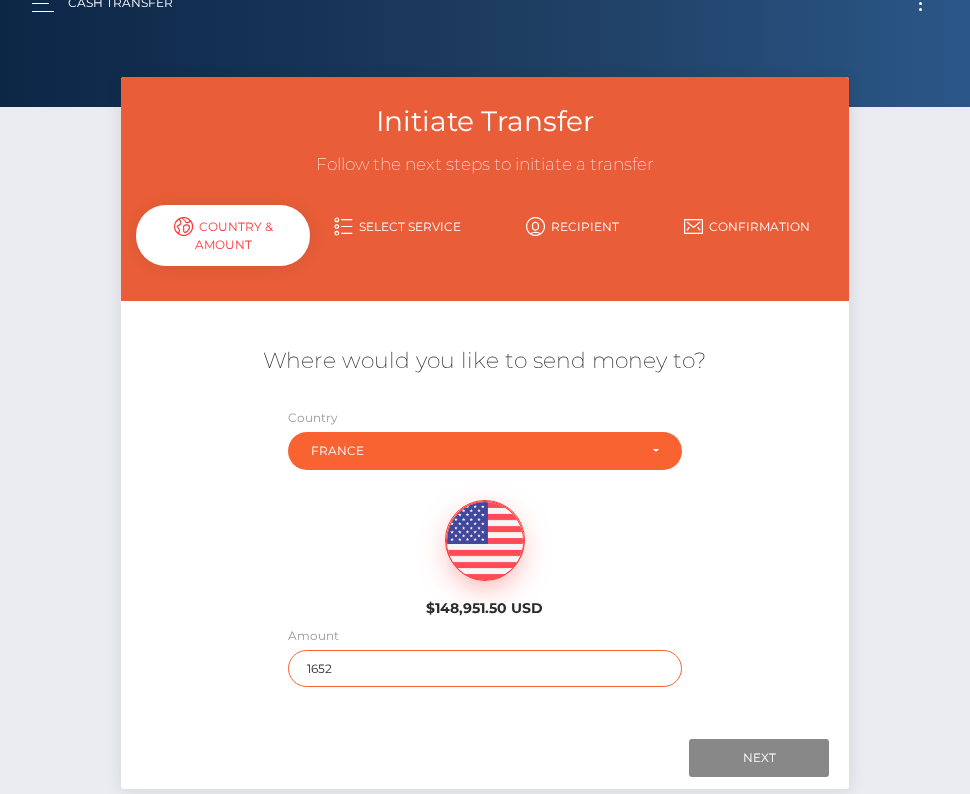 scroll, scrollTop: 30, scrollLeft: 0, axis: vertical 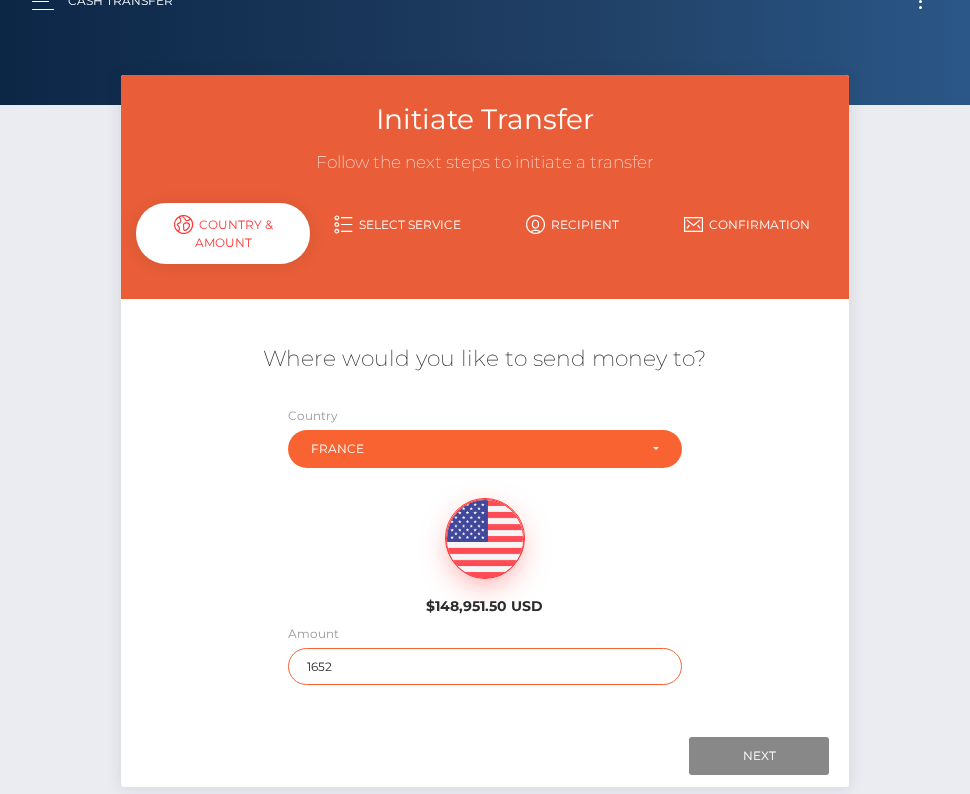 click on "1652" at bounding box center (485, 666) 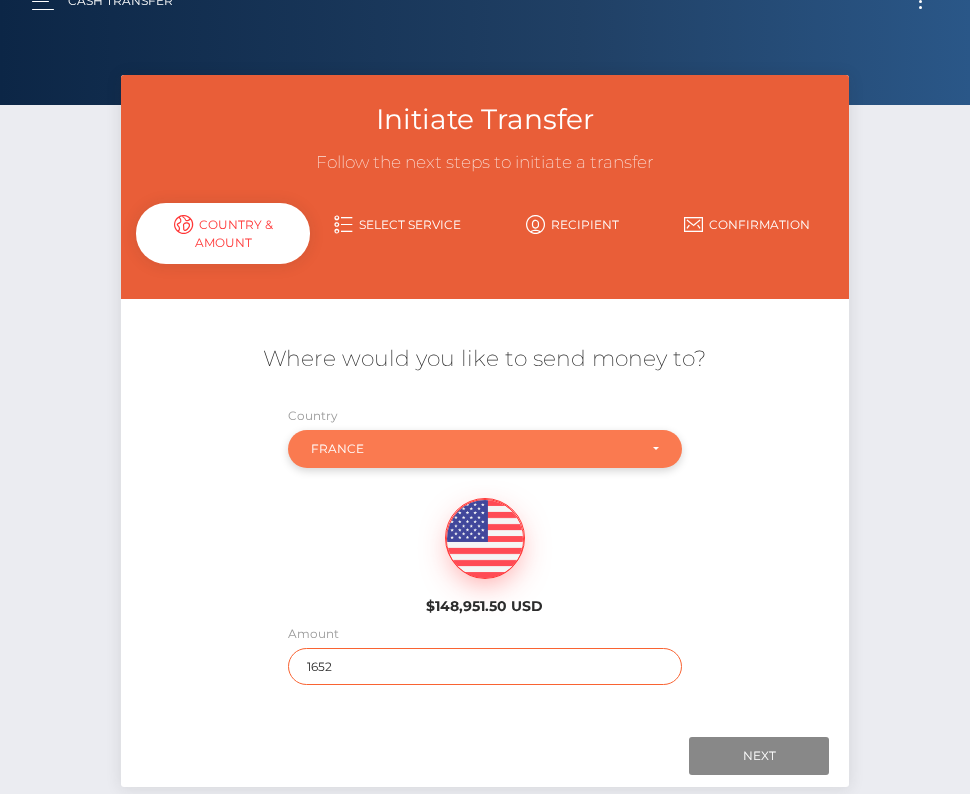 type on "1652" 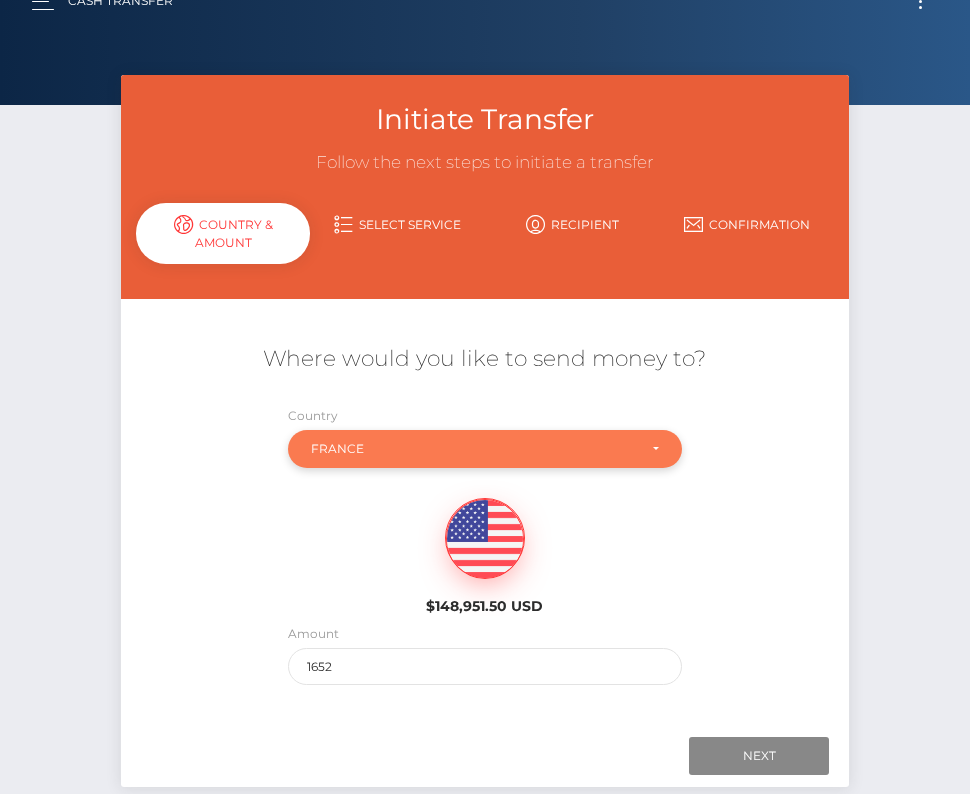 click on "France" at bounding box center [485, 449] 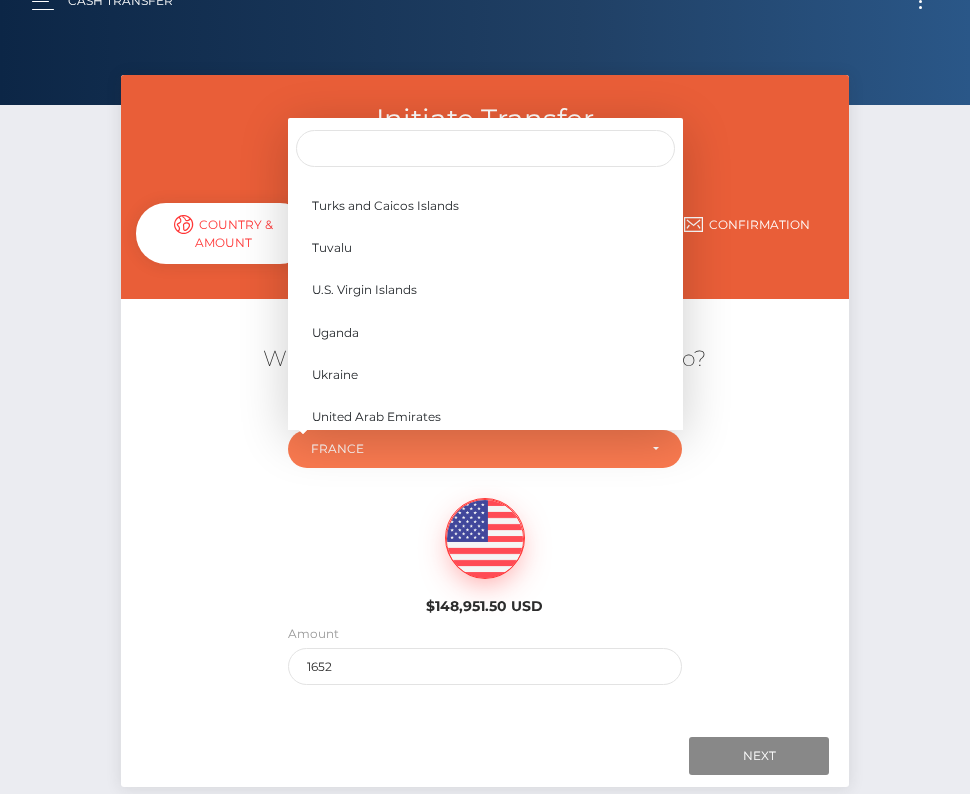scroll, scrollTop: 9508, scrollLeft: 0, axis: vertical 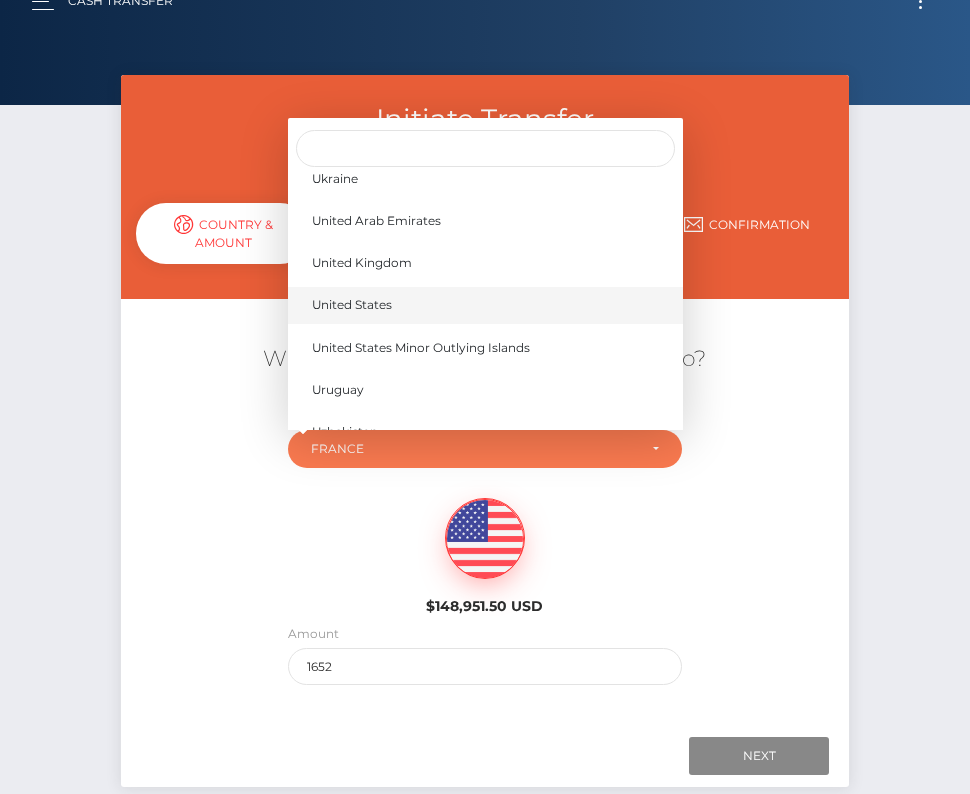 click on "United States" at bounding box center [352, 305] 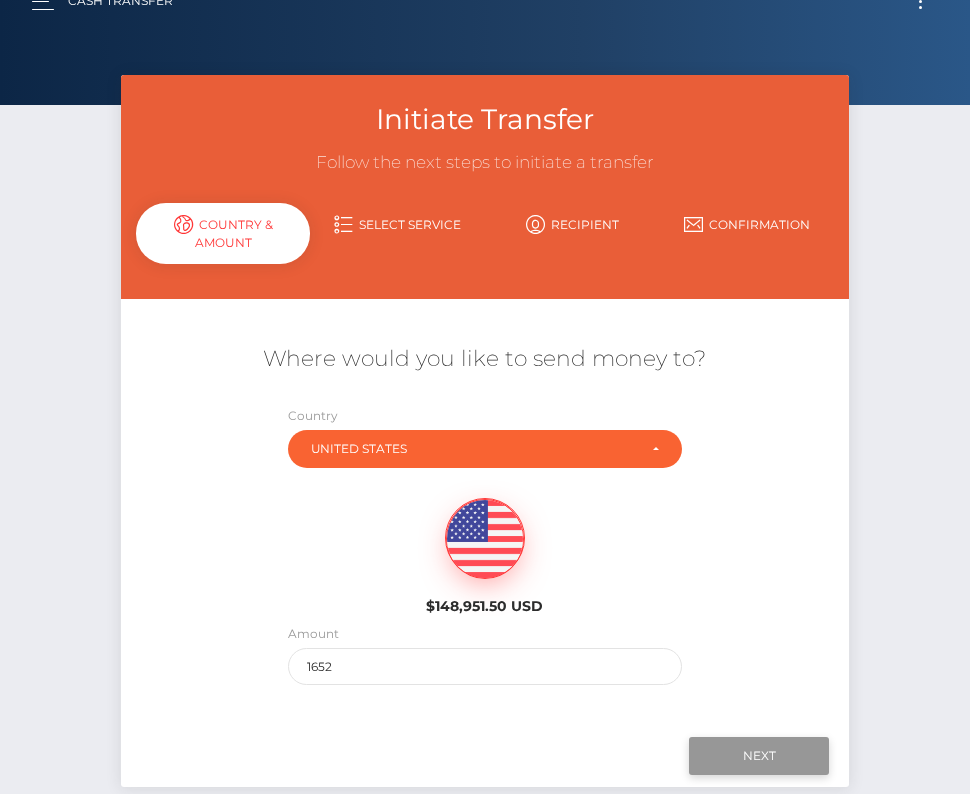 click on "Next" at bounding box center [759, 756] 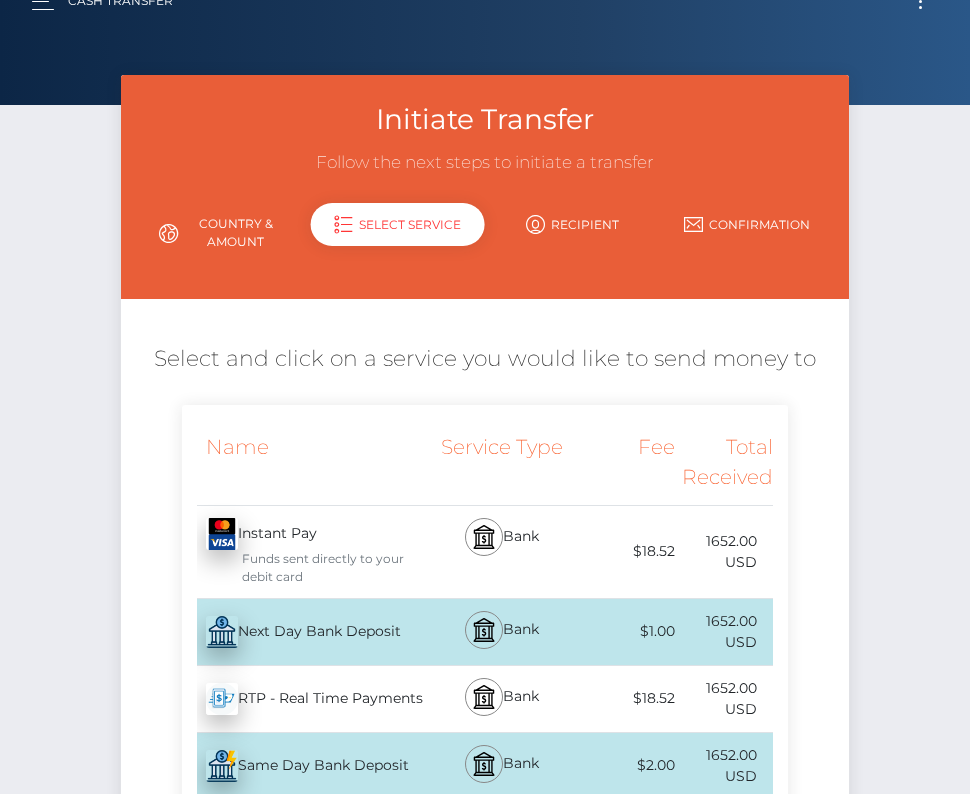 click on "Next Day Bank Deposit  - USD" at bounding box center [305, 632] 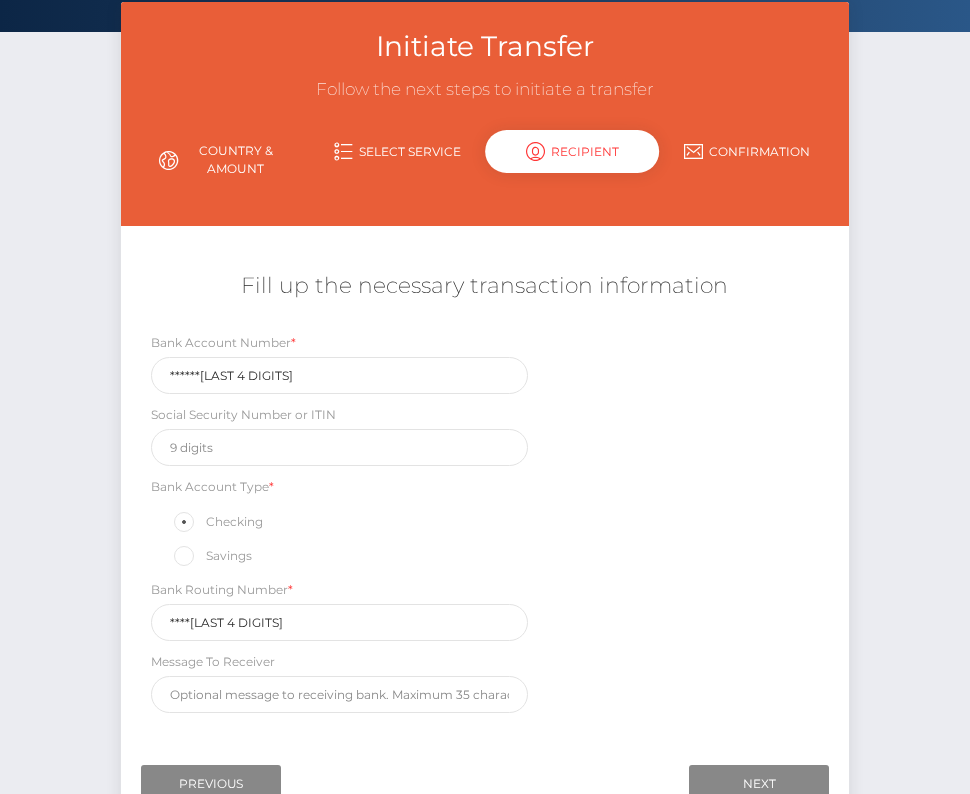 scroll, scrollTop: 117, scrollLeft: 0, axis: vertical 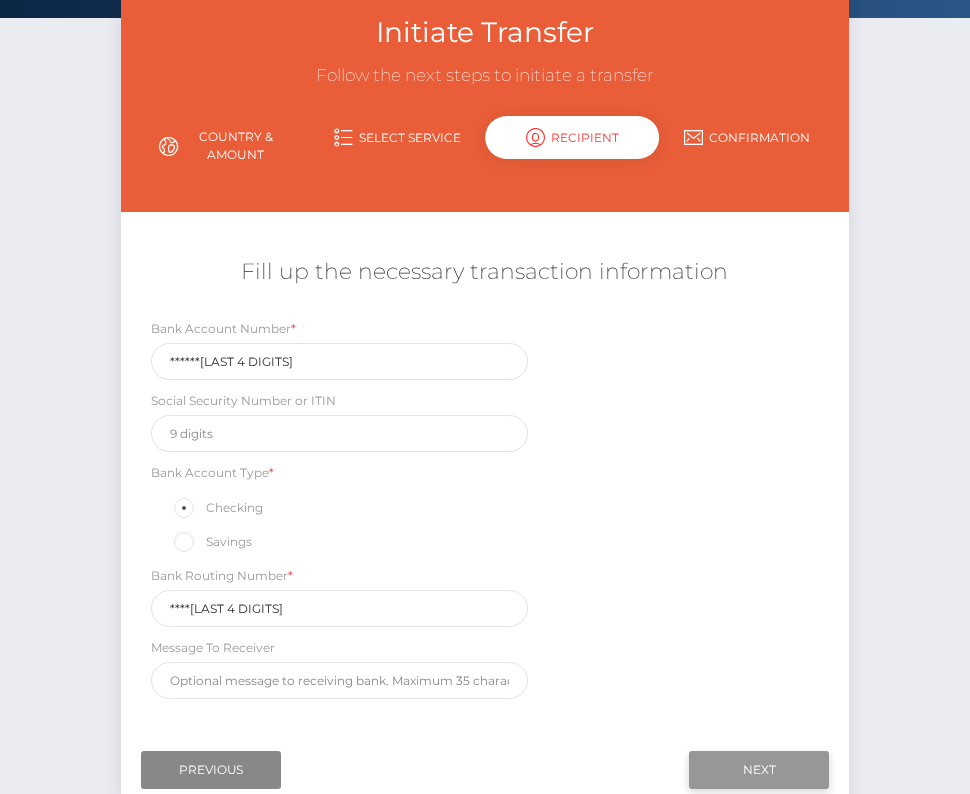 click on "Next" at bounding box center (759, 770) 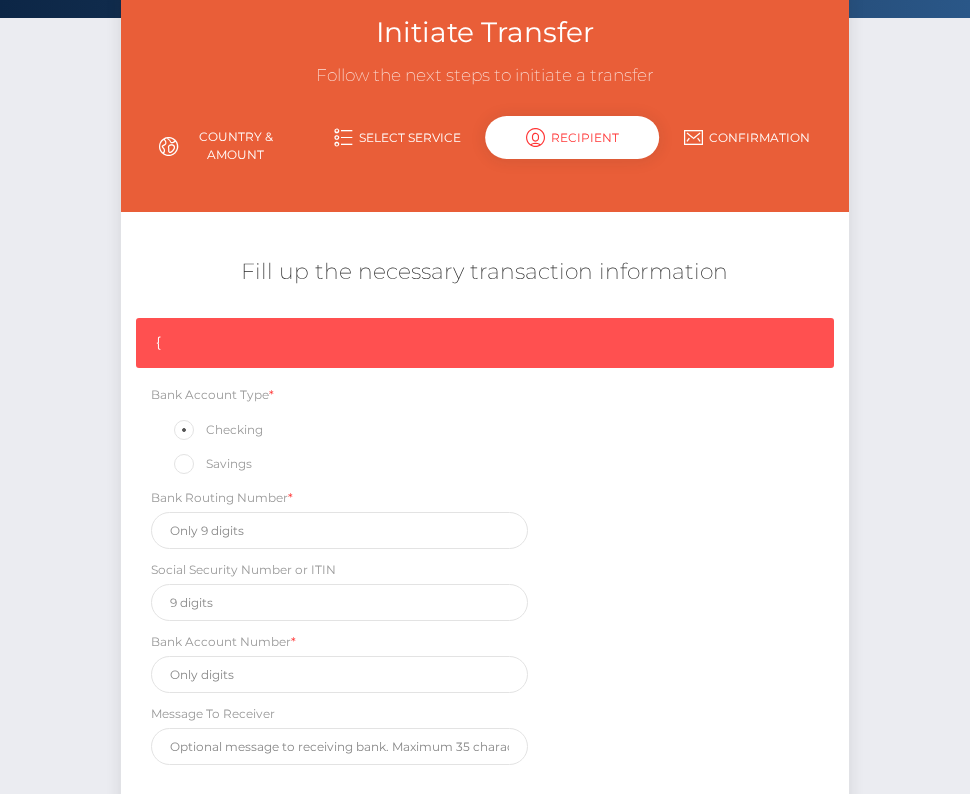 scroll, scrollTop: 301, scrollLeft: 0, axis: vertical 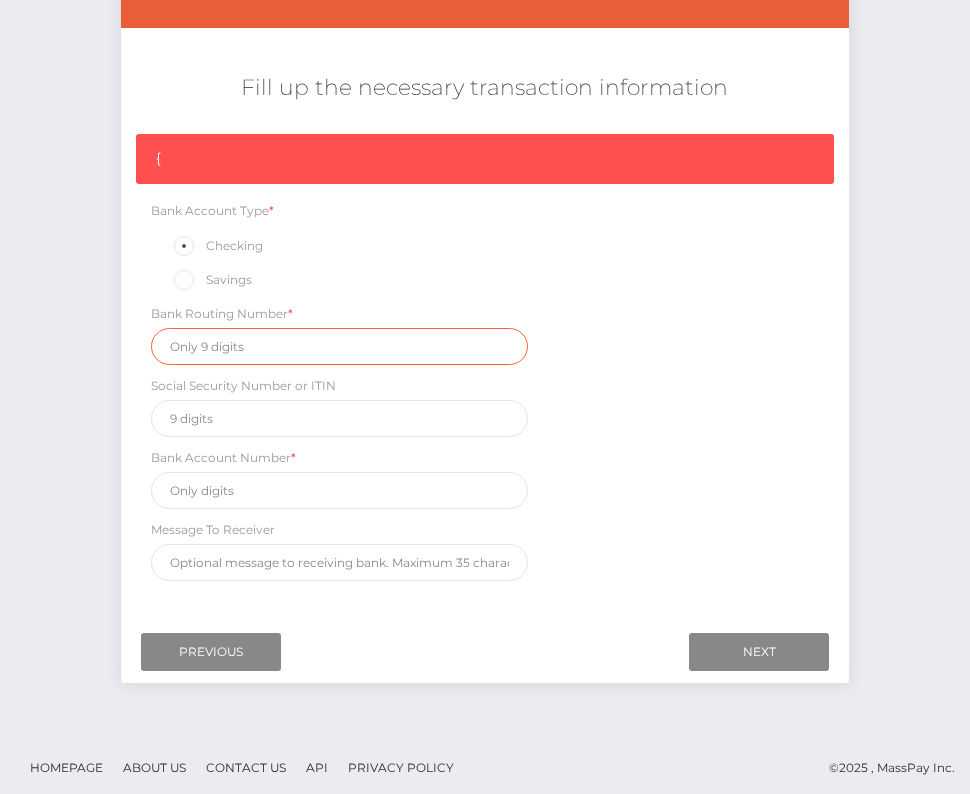 click at bounding box center (339, 346) 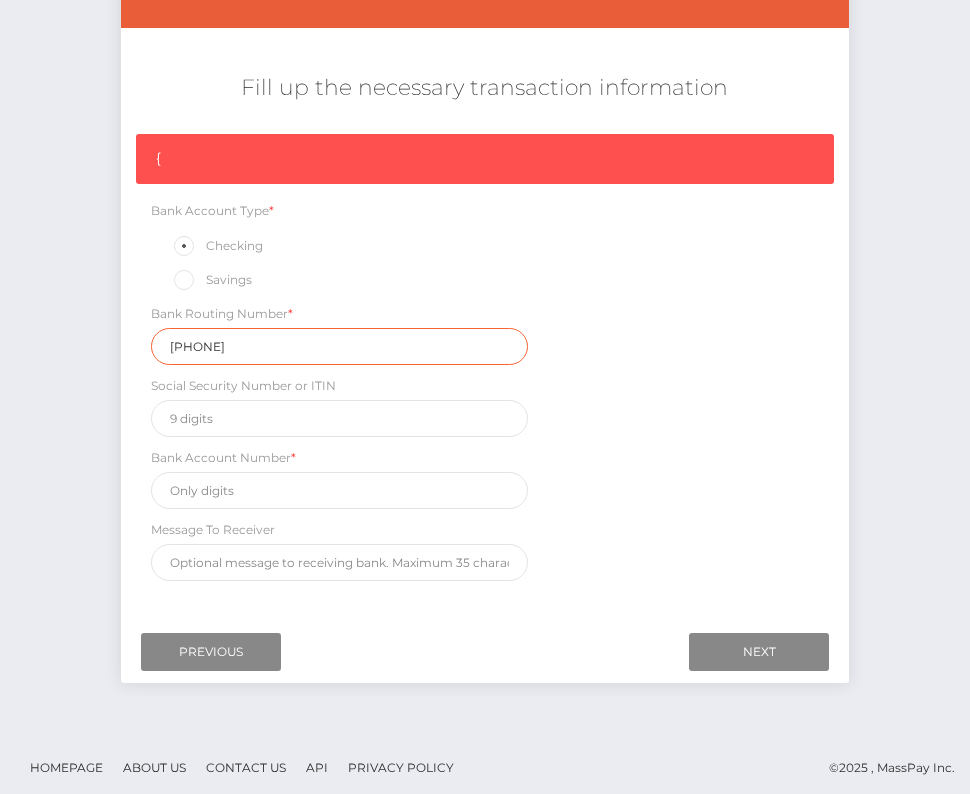 type on "026073150" 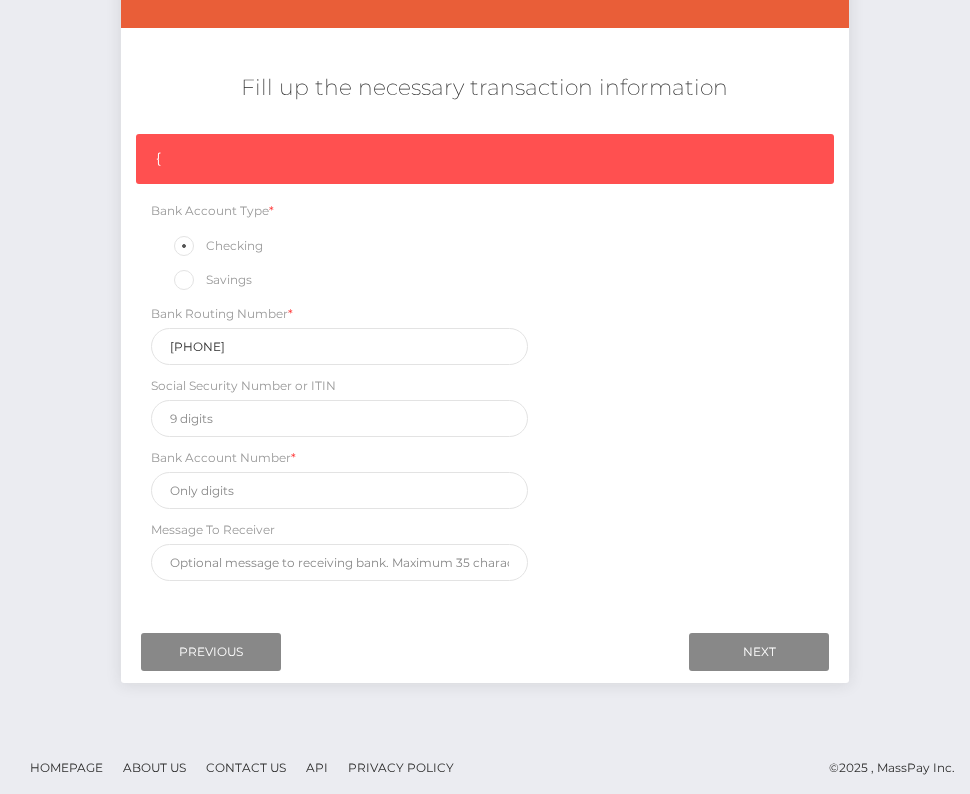 click on "Message To Receiver" at bounding box center [339, 550] 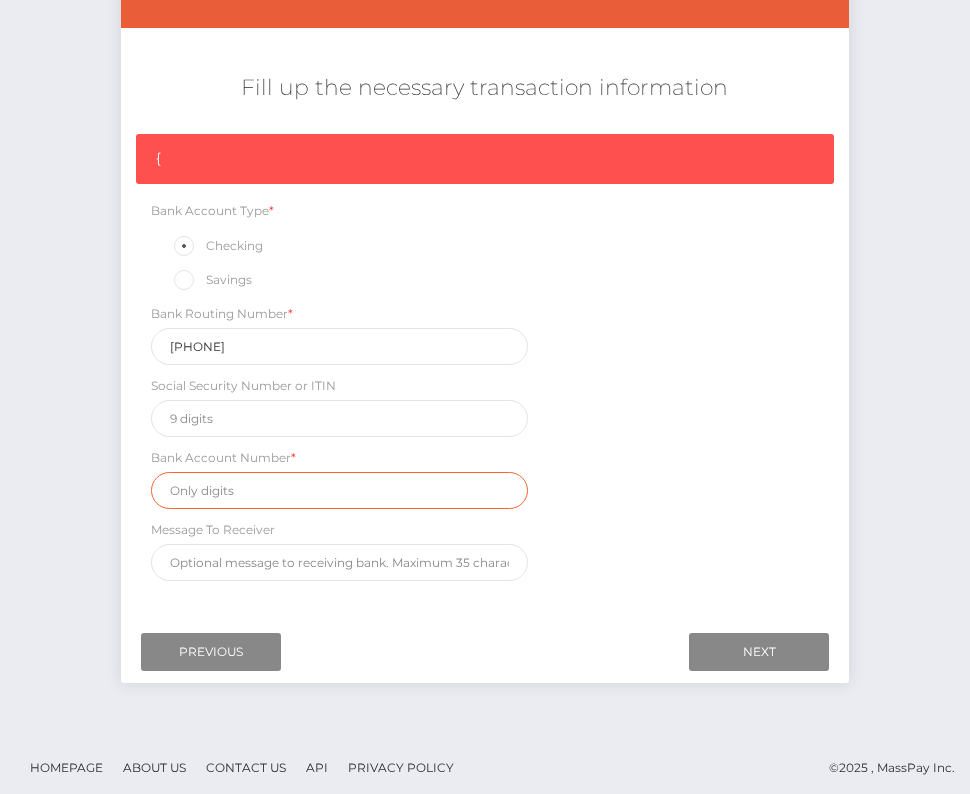 click at bounding box center [339, 490] 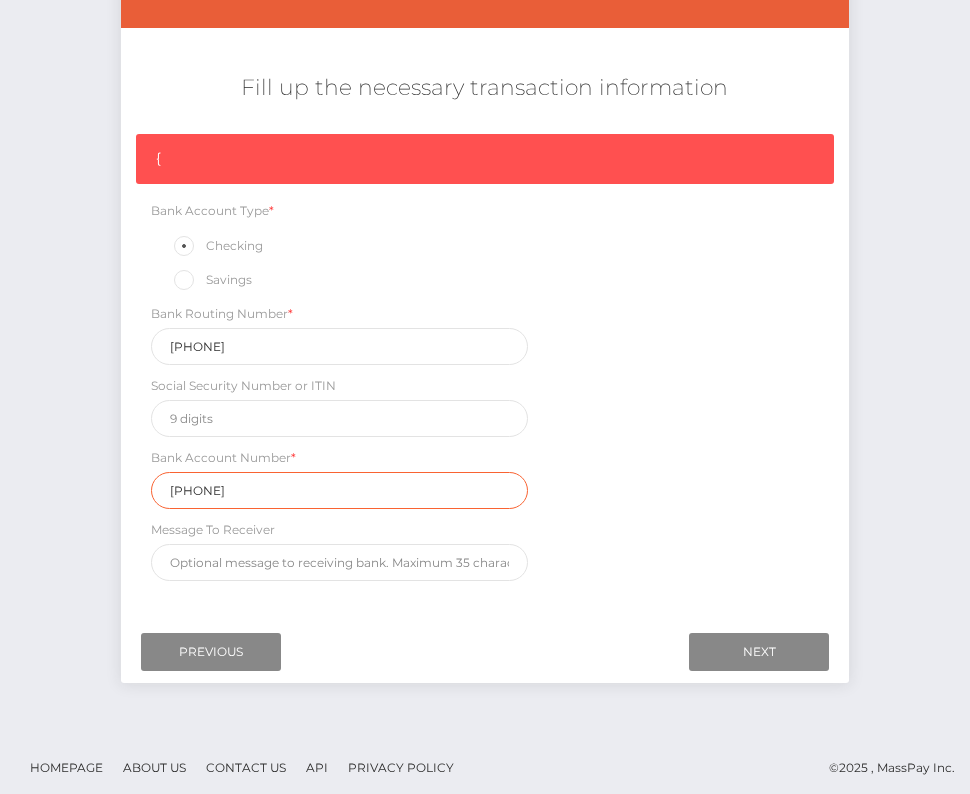 type on "8310908447" 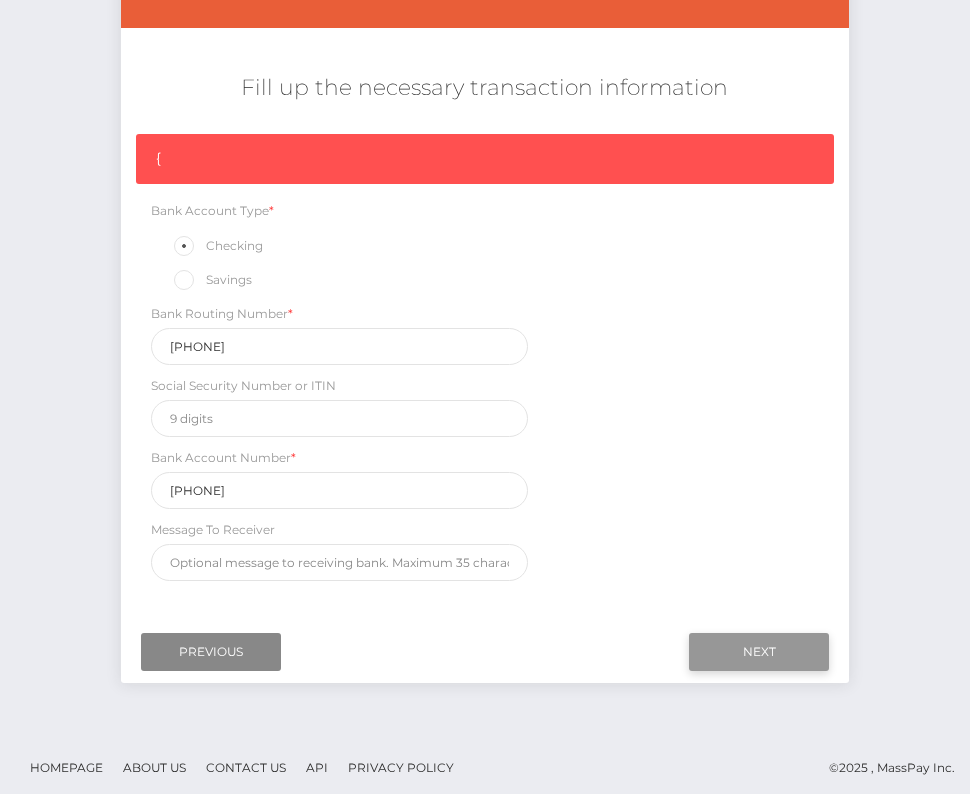 click on "Next" at bounding box center [759, 652] 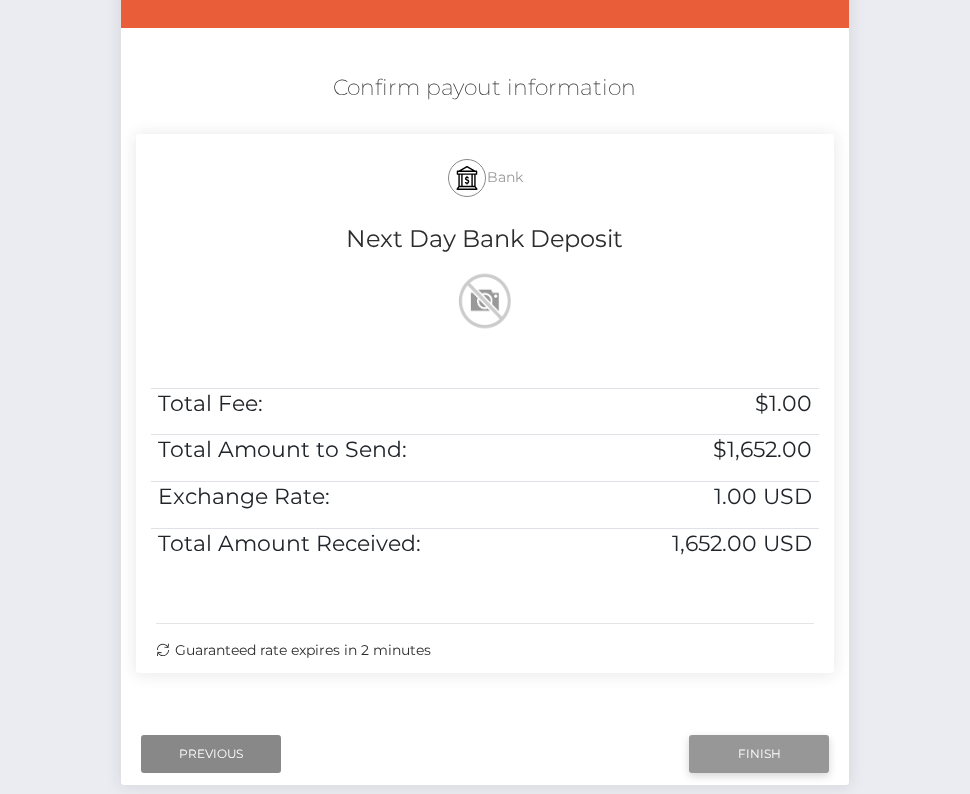 click on "Finish" at bounding box center [759, 754] 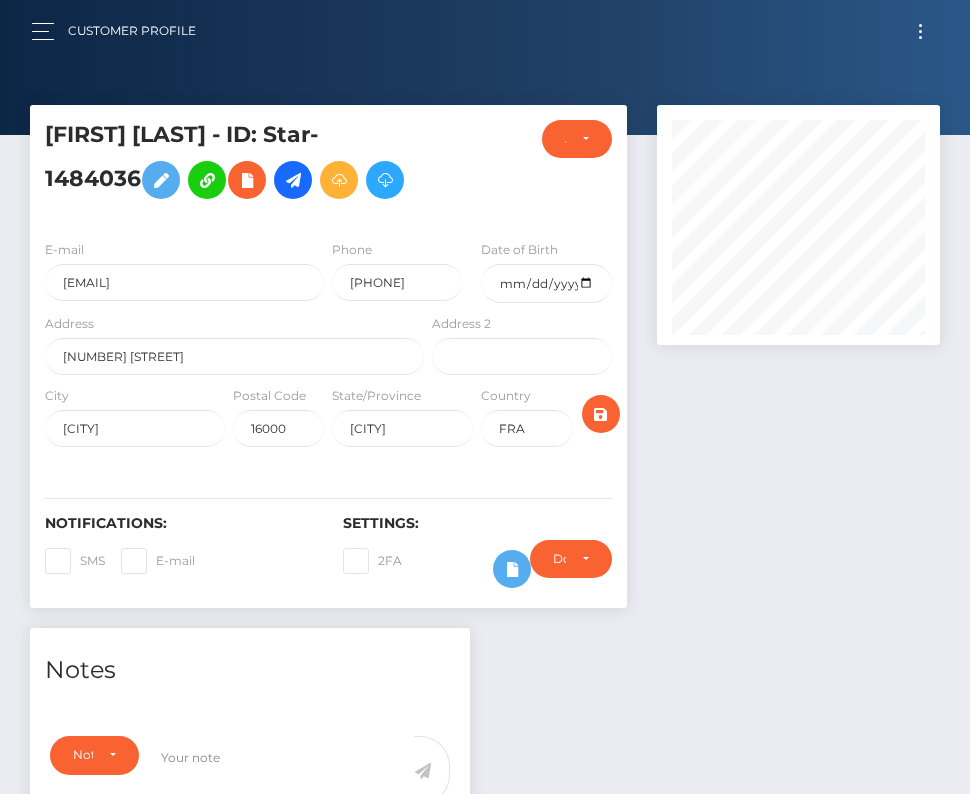 scroll, scrollTop: 0, scrollLeft: 0, axis: both 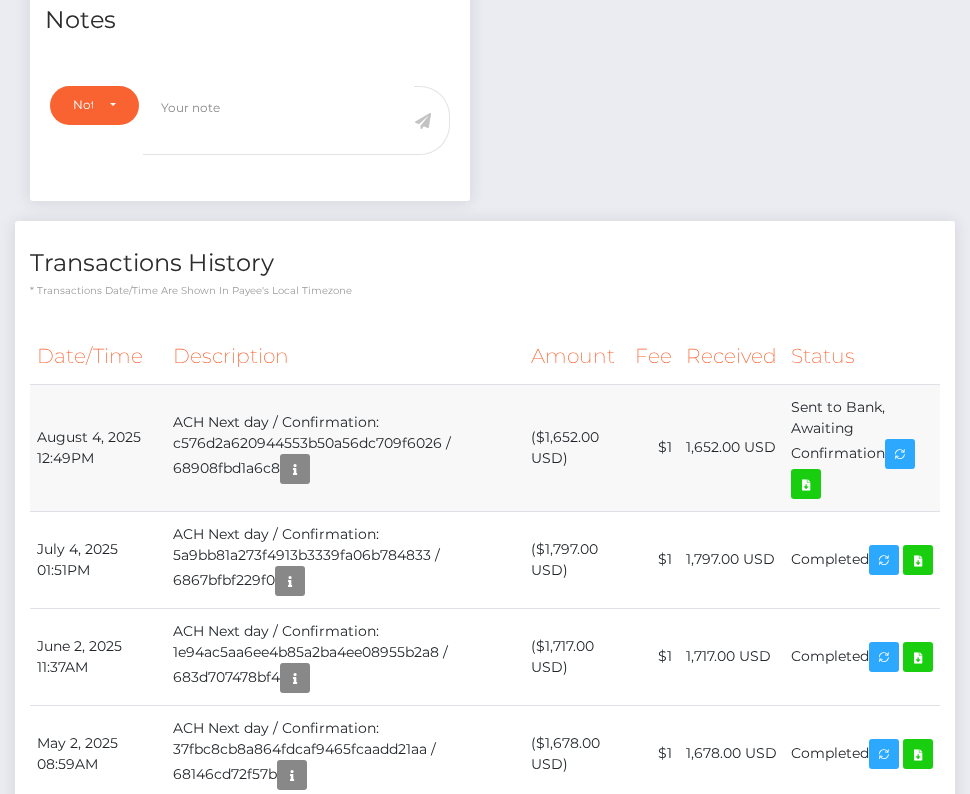 drag, startPoint x: 37, startPoint y: 429, endPoint x: 883, endPoint y: 452, distance: 846.31256 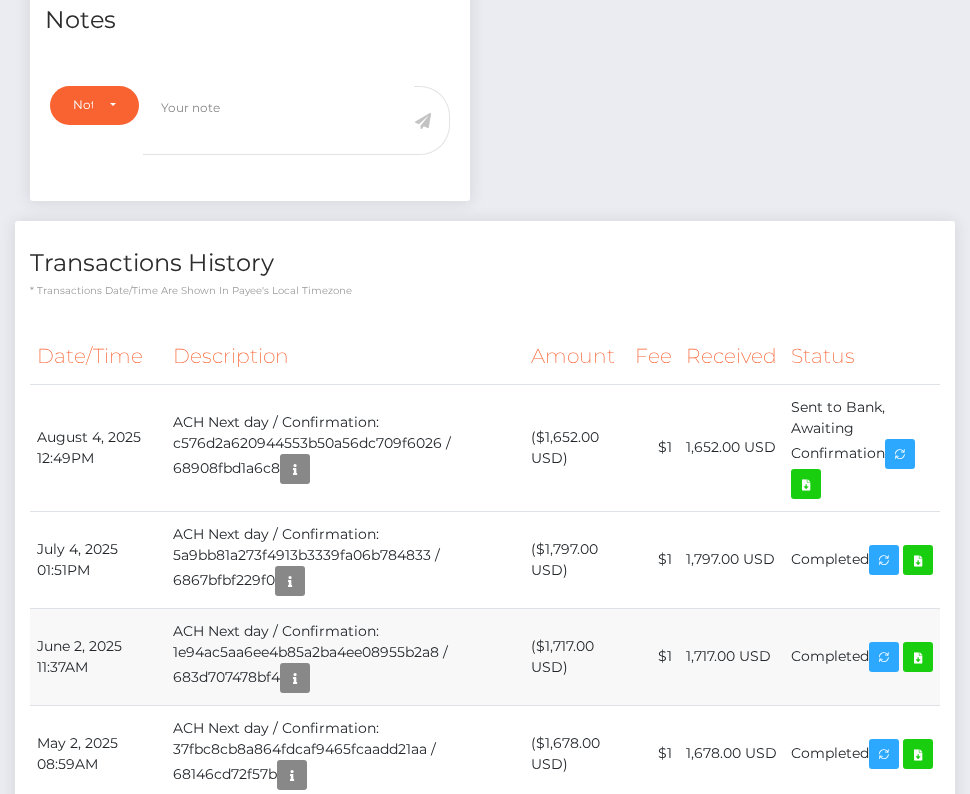 copy on "August  4, 2025 12:49PM
ACH Next day / Confirmation: c576d2a620944553b50a56dc709f6026 / 68908fbd1a6c8
($1,652.00 USD)
$1
1,652.00 USD
Sent to Bank, Awaiting Confirmation" 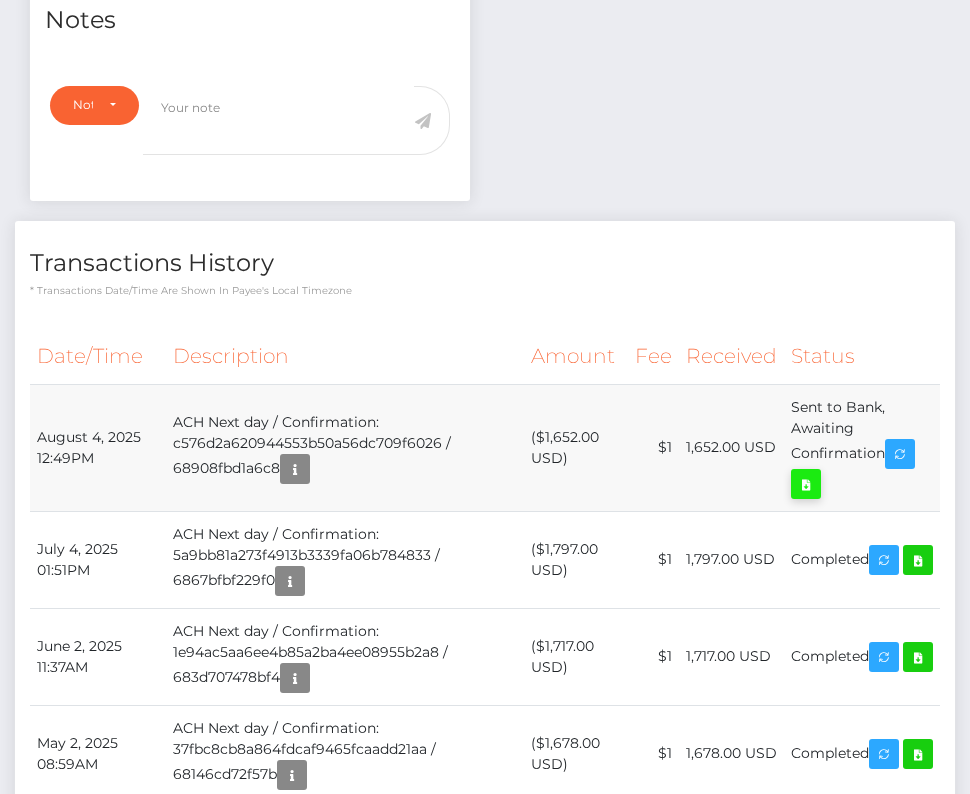 click at bounding box center (806, 484) 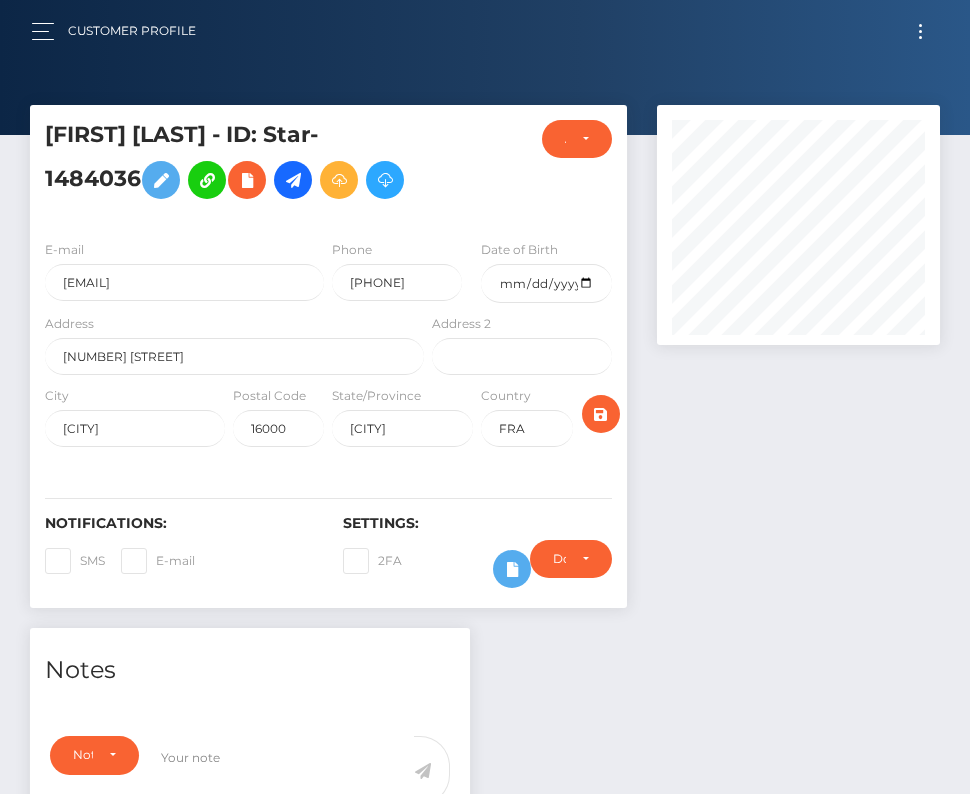scroll, scrollTop: 491, scrollLeft: 0, axis: vertical 